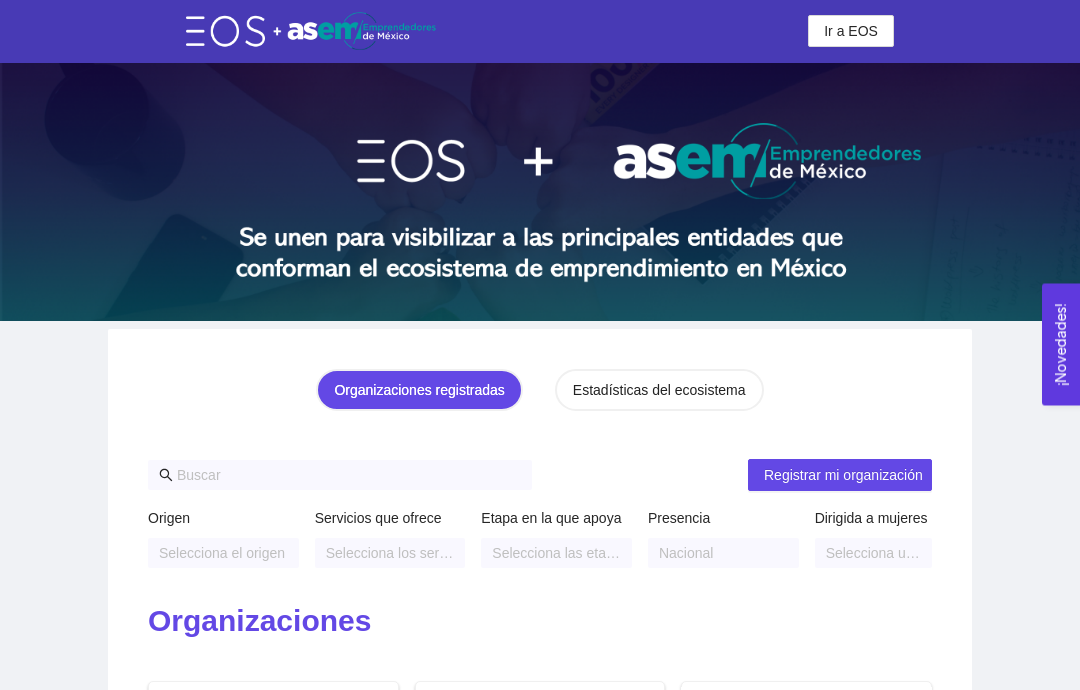 scroll, scrollTop: 0, scrollLeft: 0, axis: both 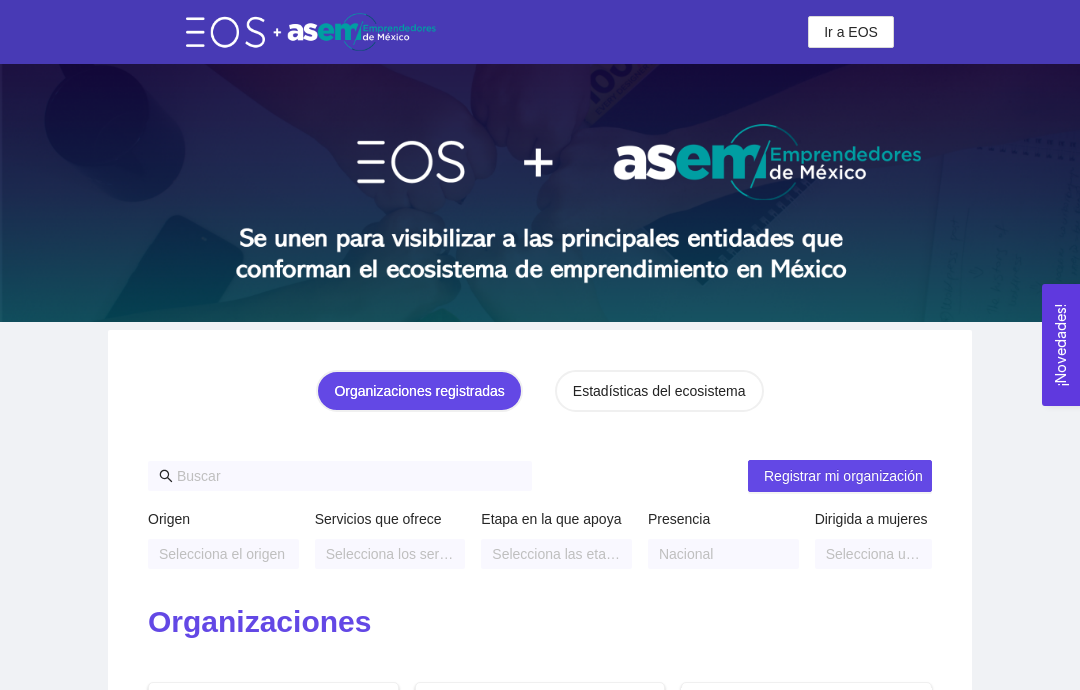 click on "Ir a EOS" at bounding box center (851, 32) 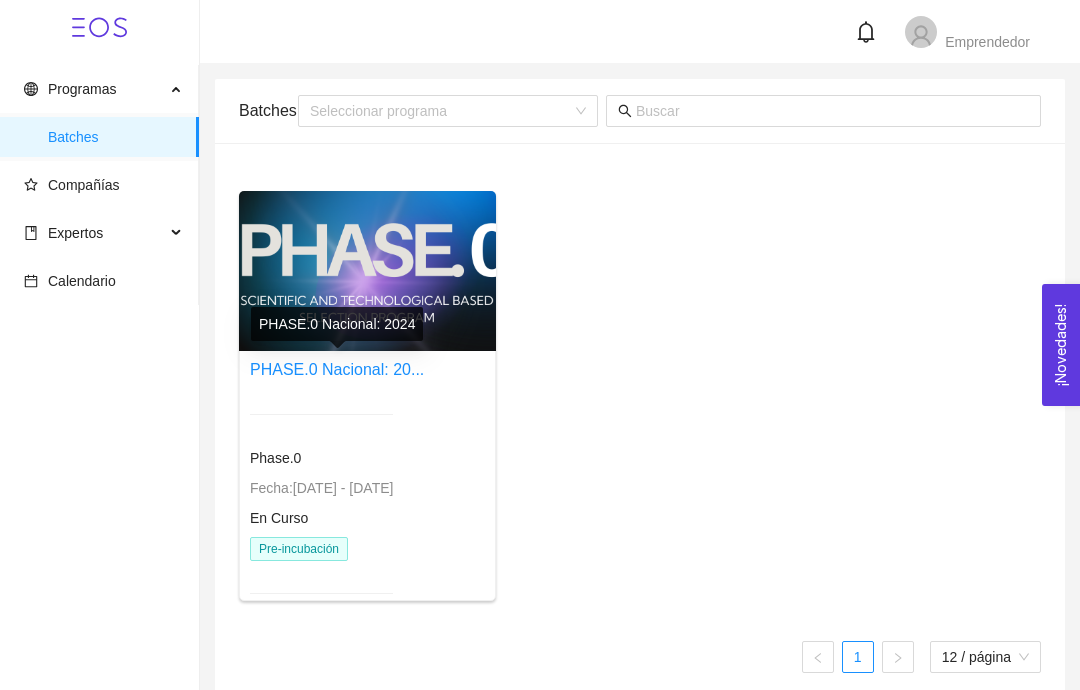 click on "PHASE.0 Nacional: 20..." at bounding box center (337, 369) 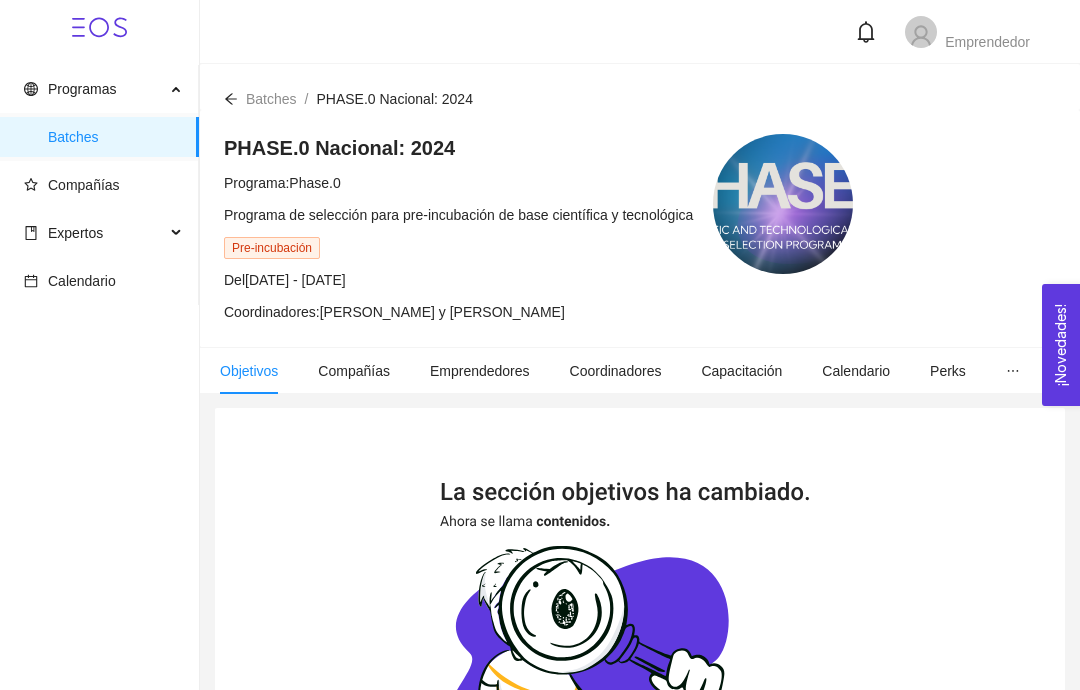 click on "Programas" at bounding box center (94, 89) 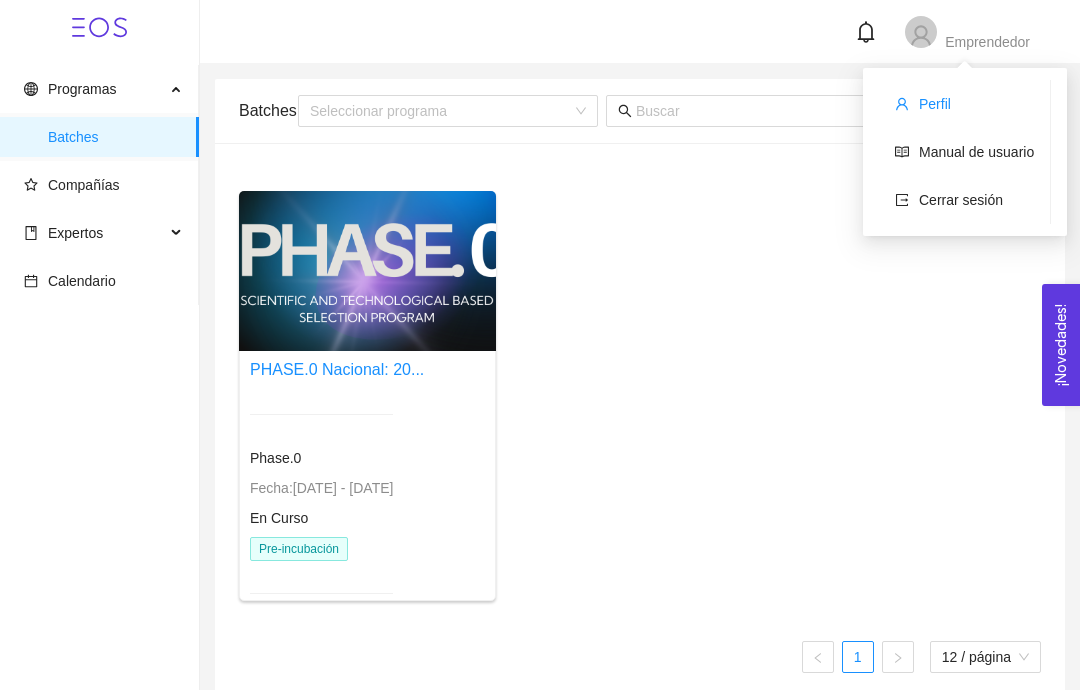 click on "Perfil" at bounding box center (964, 104) 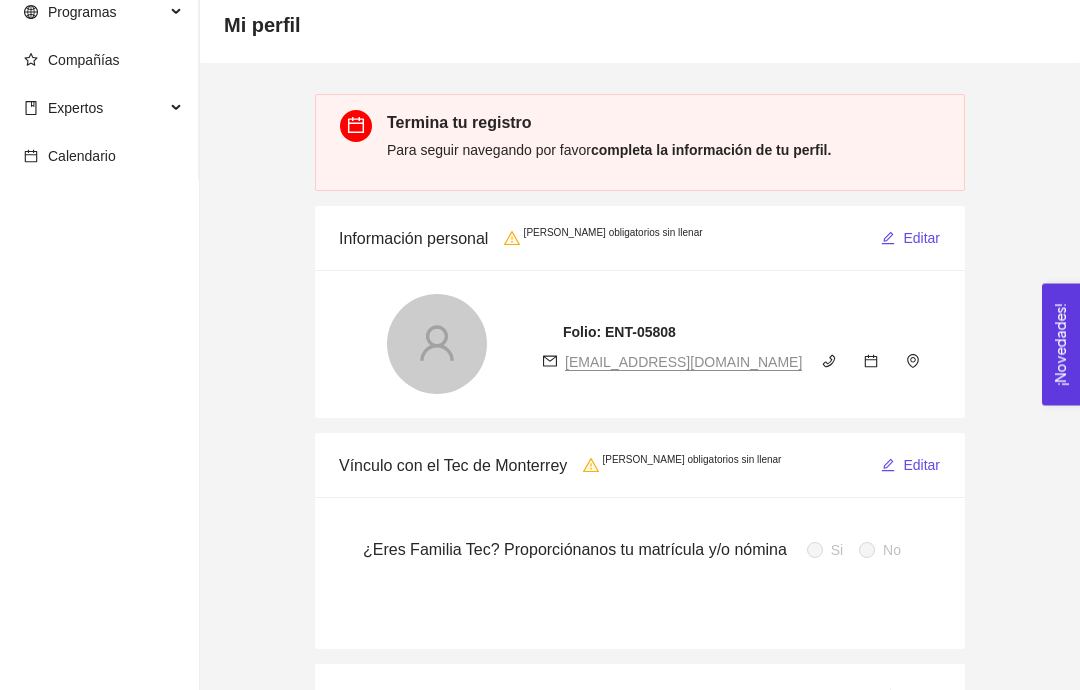 scroll, scrollTop: 0, scrollLeft: 0, axis: both 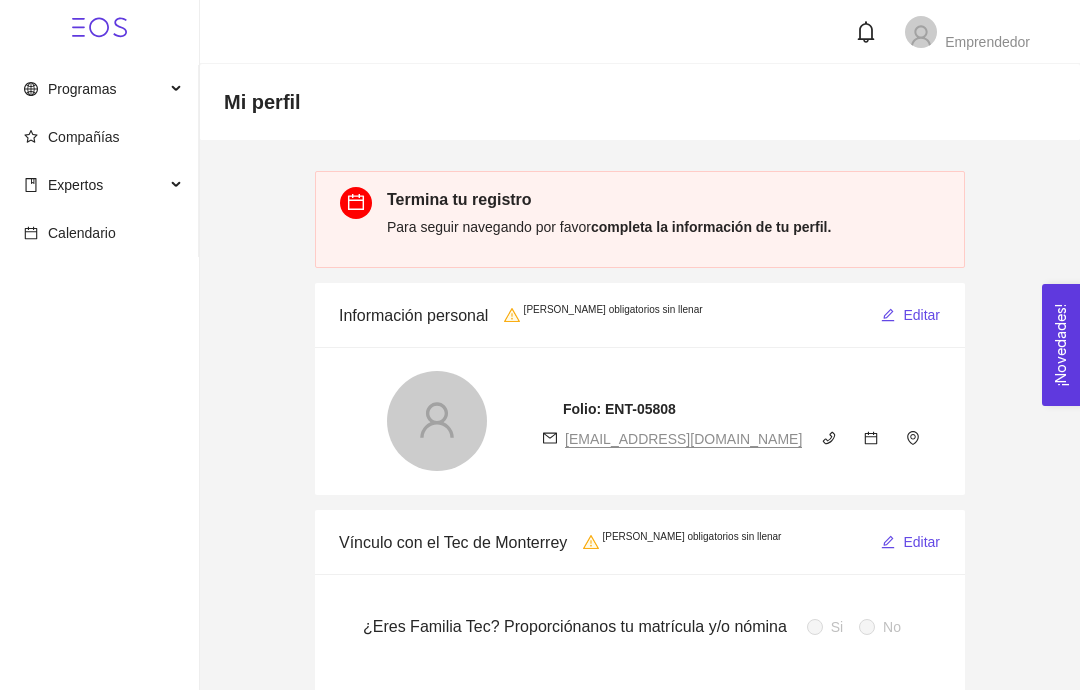 click on "Compañías" at bounding box center (103, 137) 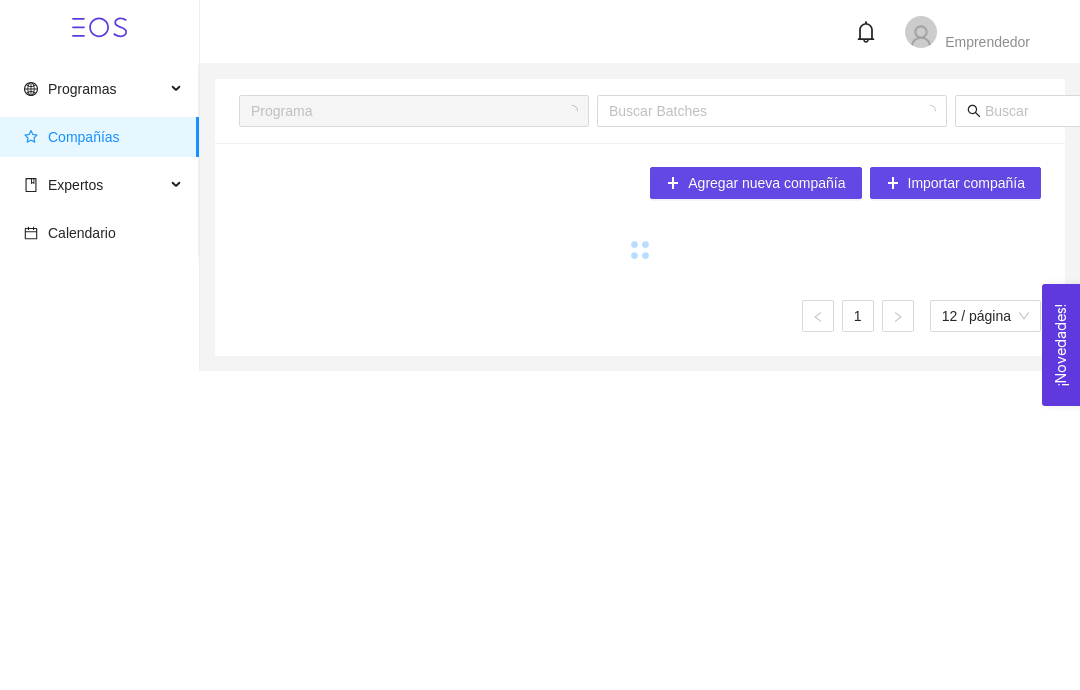 click on "Compañías" at bounding box center [84, 137] 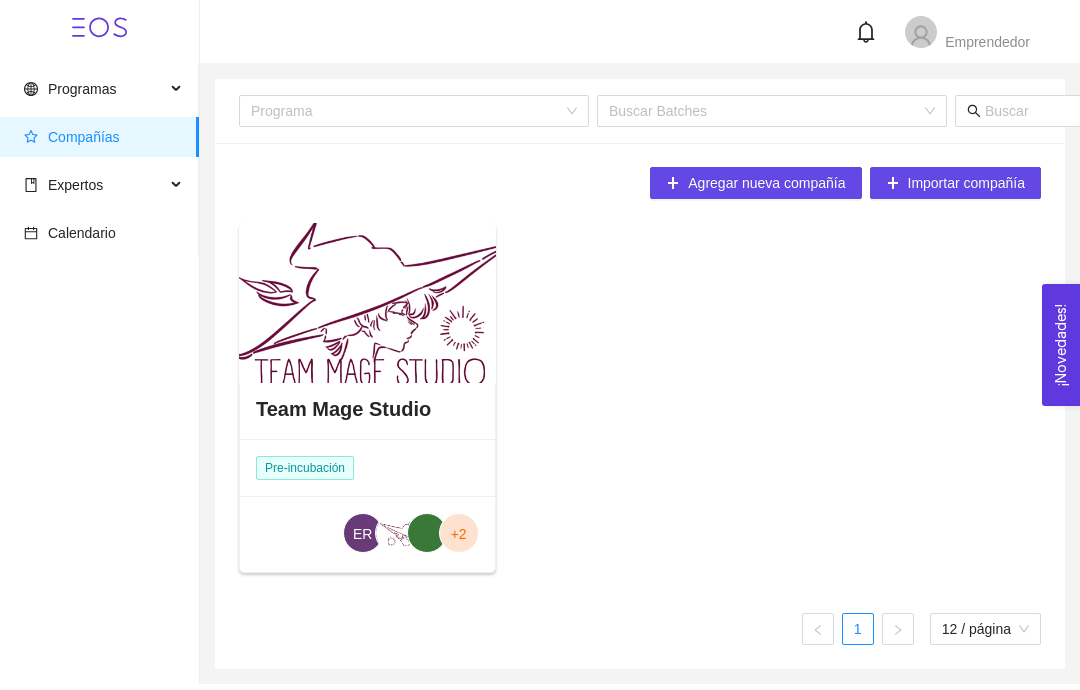 click at bounding box center (367, 303) 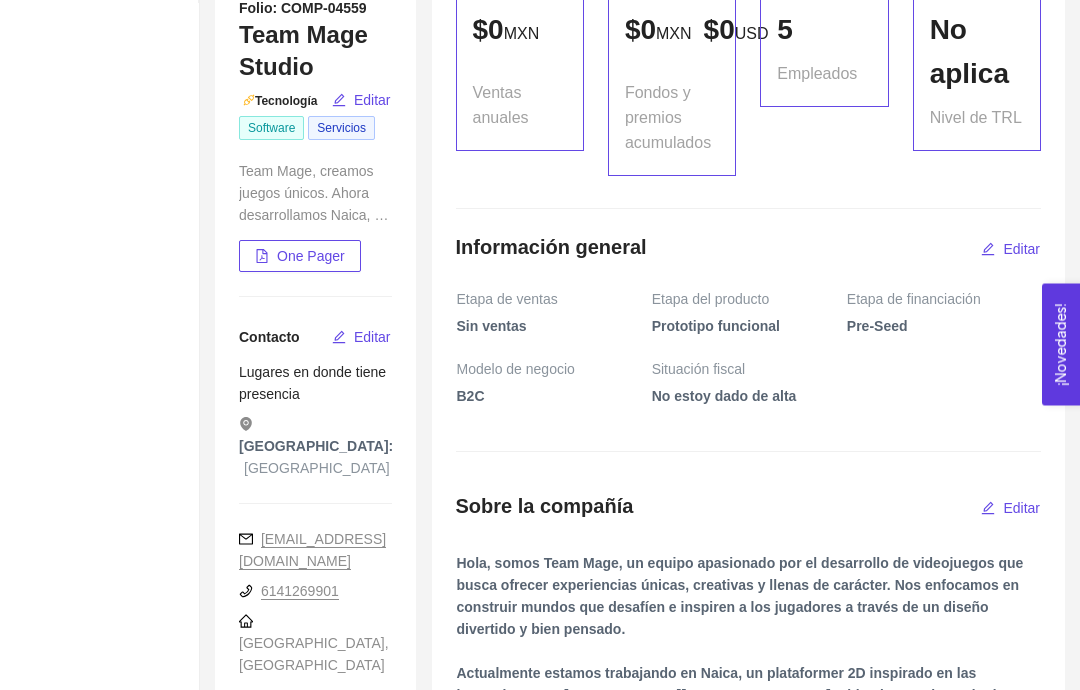 scroll, scrollTop: 256, scrollLeft: 0, axis: vertical 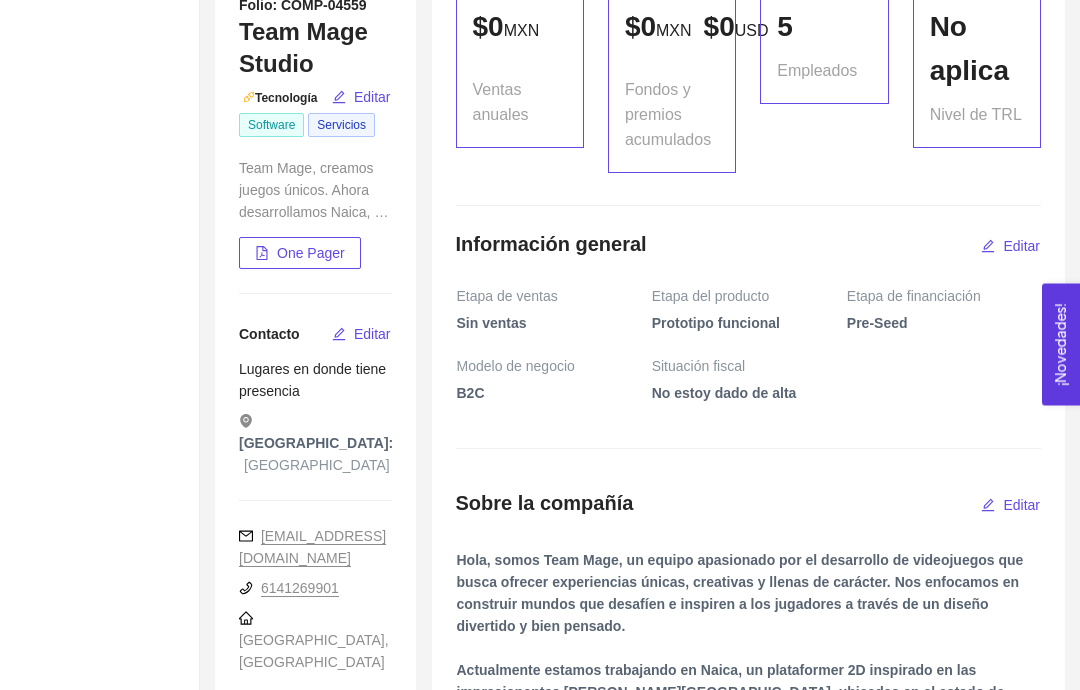 click 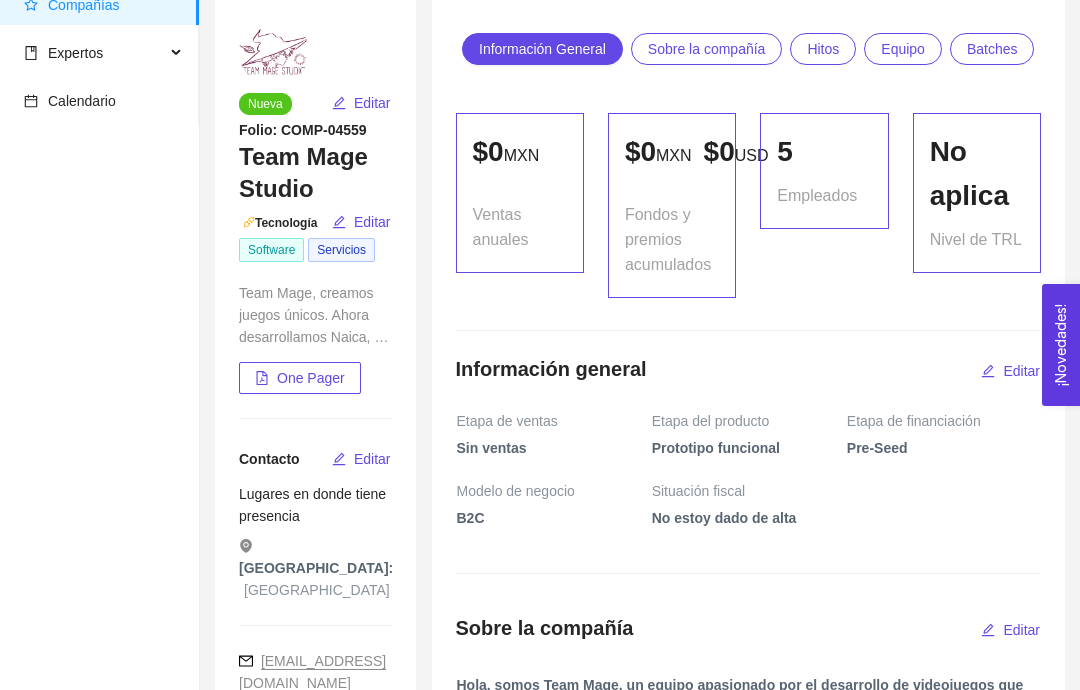 scroll, scrollTop: 0, scrollLeft: 0, axis: both 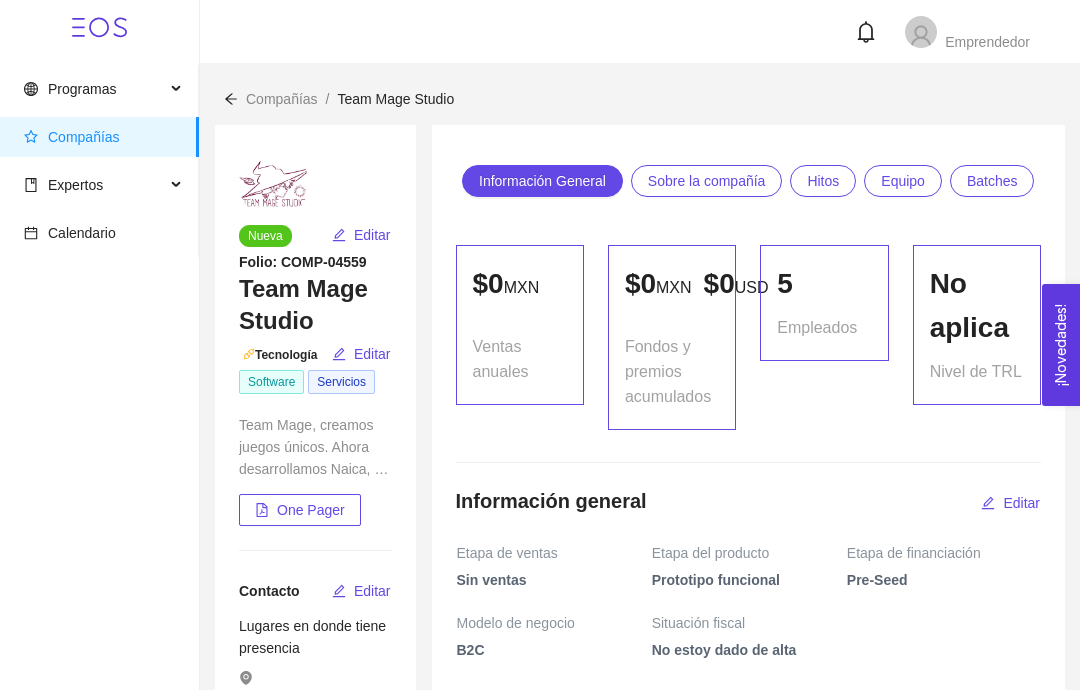 click on "Batches" at bounding box center [992, 181] 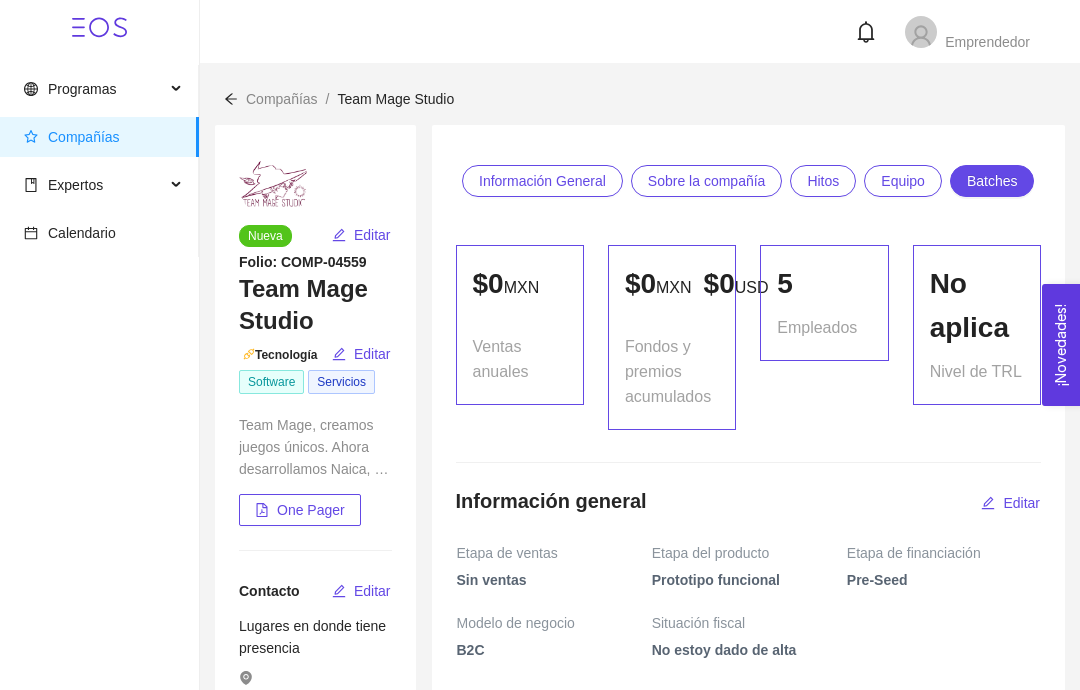 scroll, scrollTop: 2102, scrollLeft: 0, axis: vertical 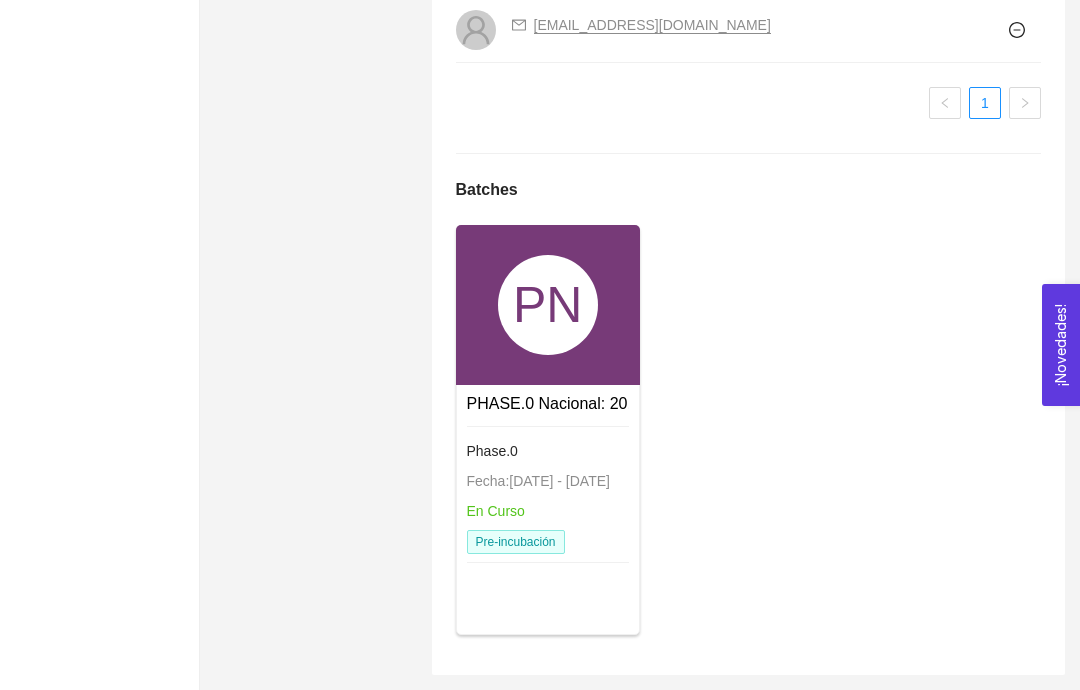 click on "PN" at bounding box center (548, 305) 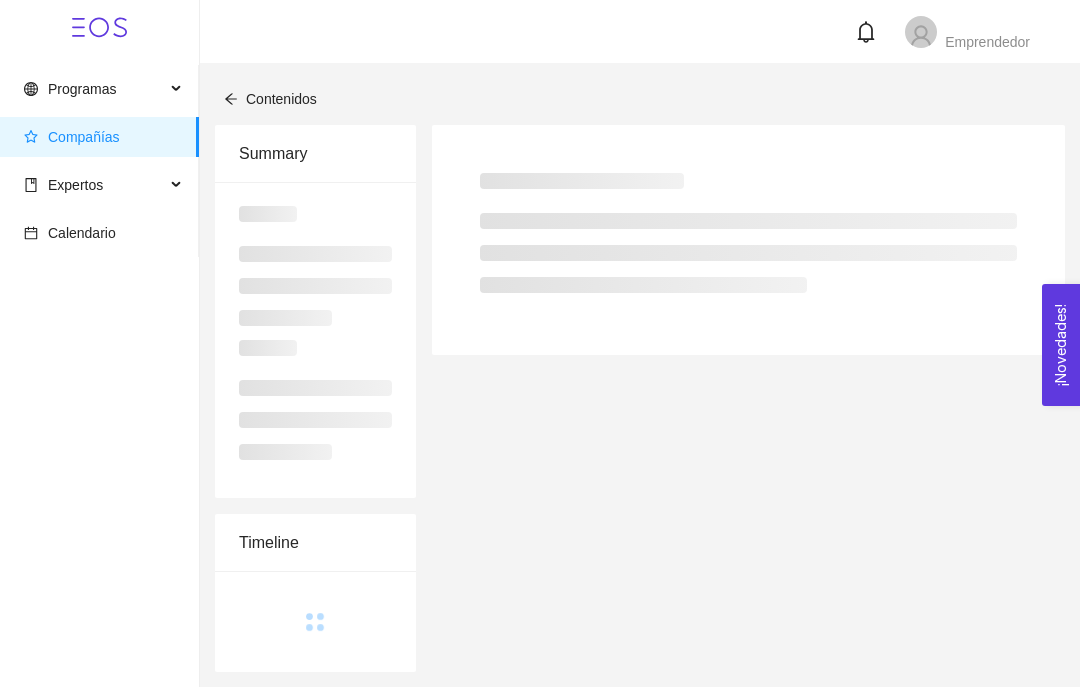 scroll, scrollTop: 0, scrollLeft: 0, axis: both 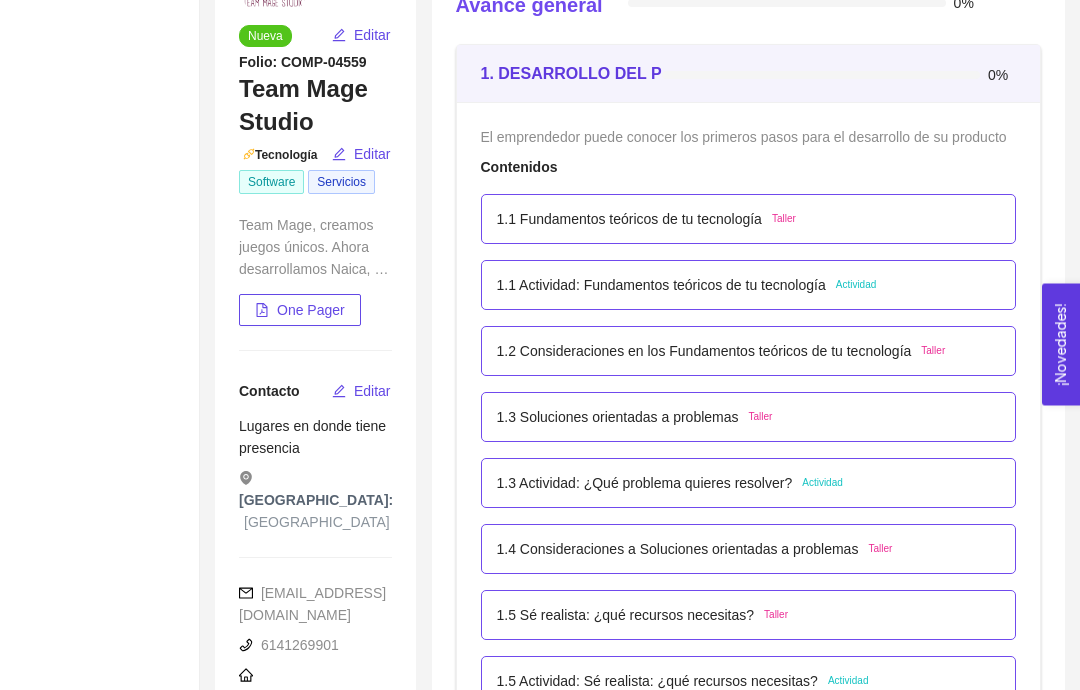 click on "Taller" at bounding box center (784, 220) 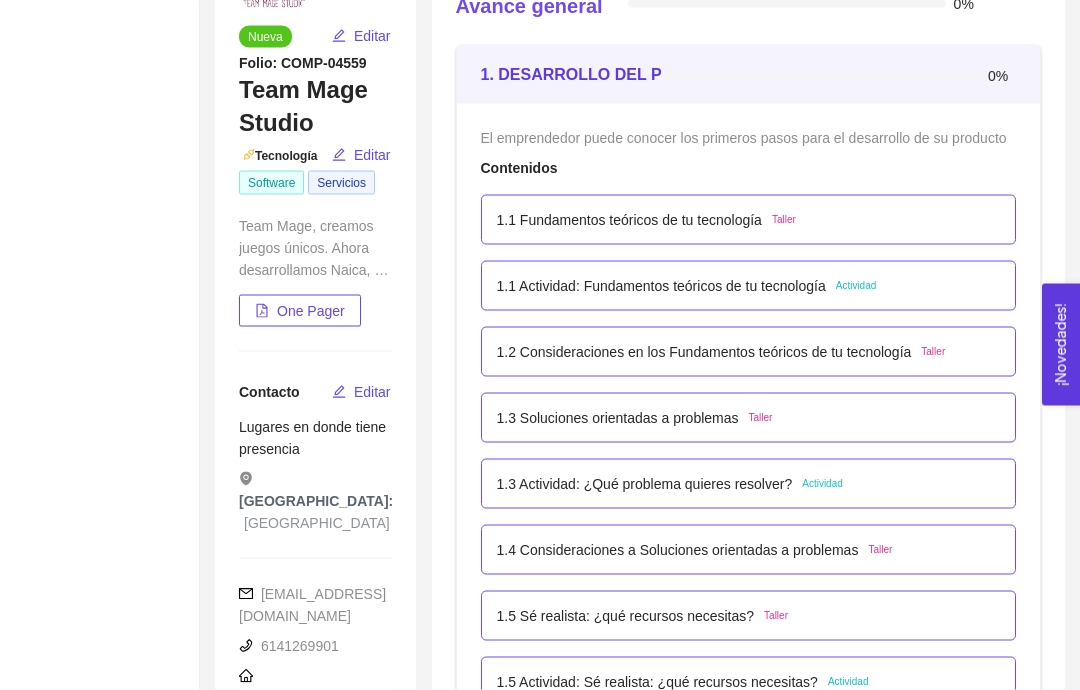 scroll, scrollTop: 257, scrollLeft: 0, axis: vertical 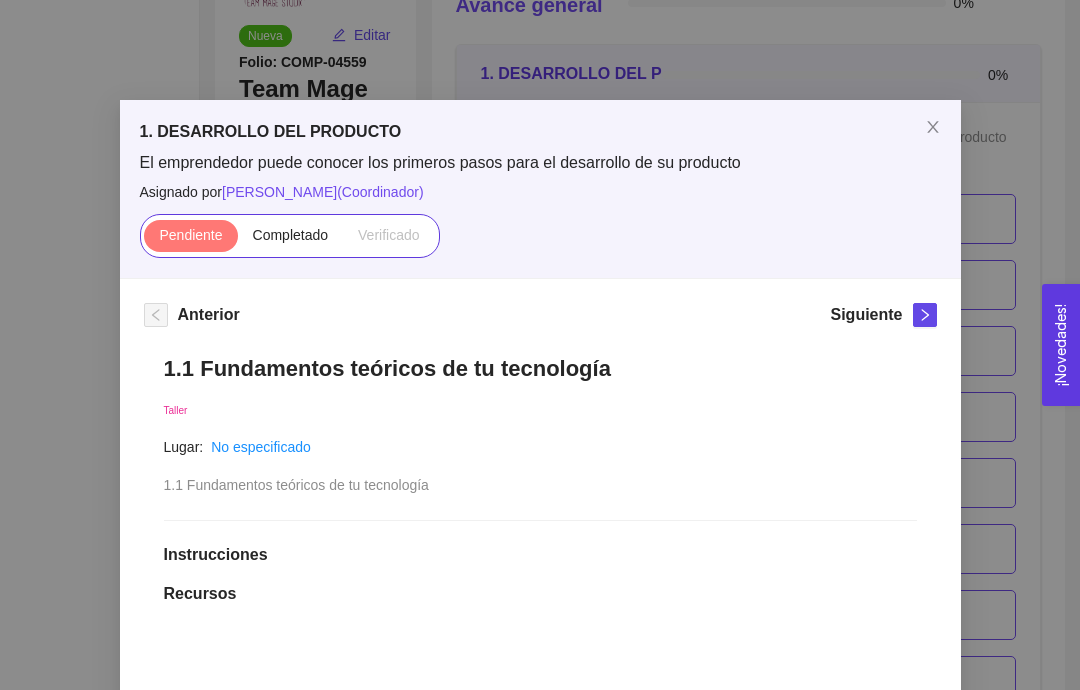 click 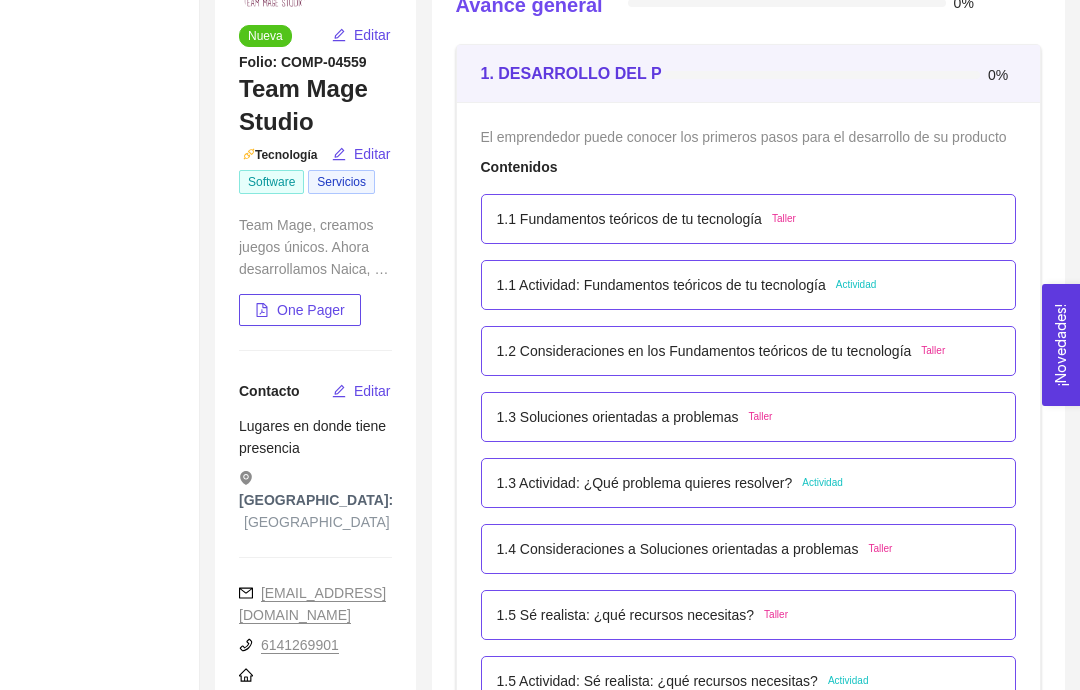 click on "1.1 Fundamentos teóricos de tu tecnología Taller" at bounding box center (749, 219) 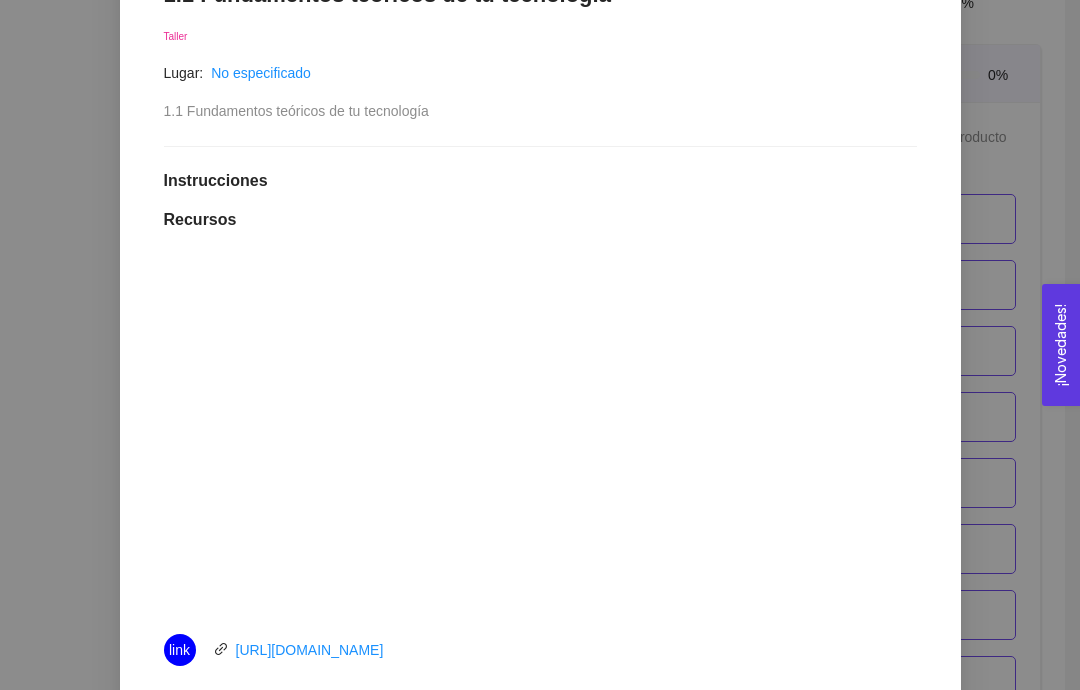 scroll, scrollTop: 411, scrollLeft: 0, axis: vertical 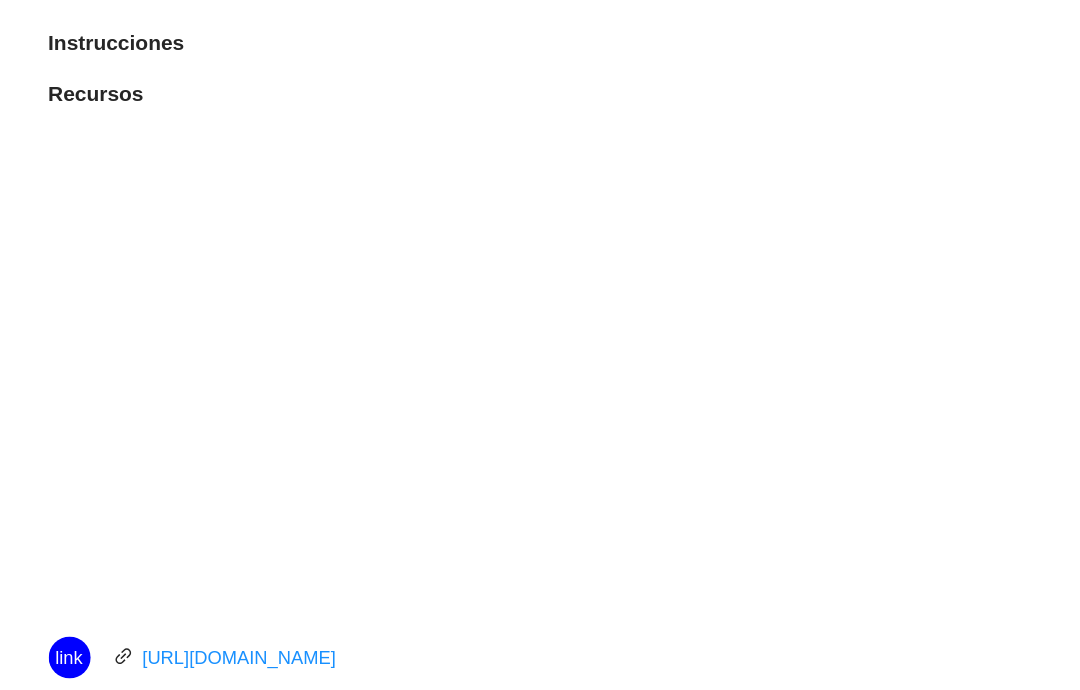 click at bounding box center [540, 376] 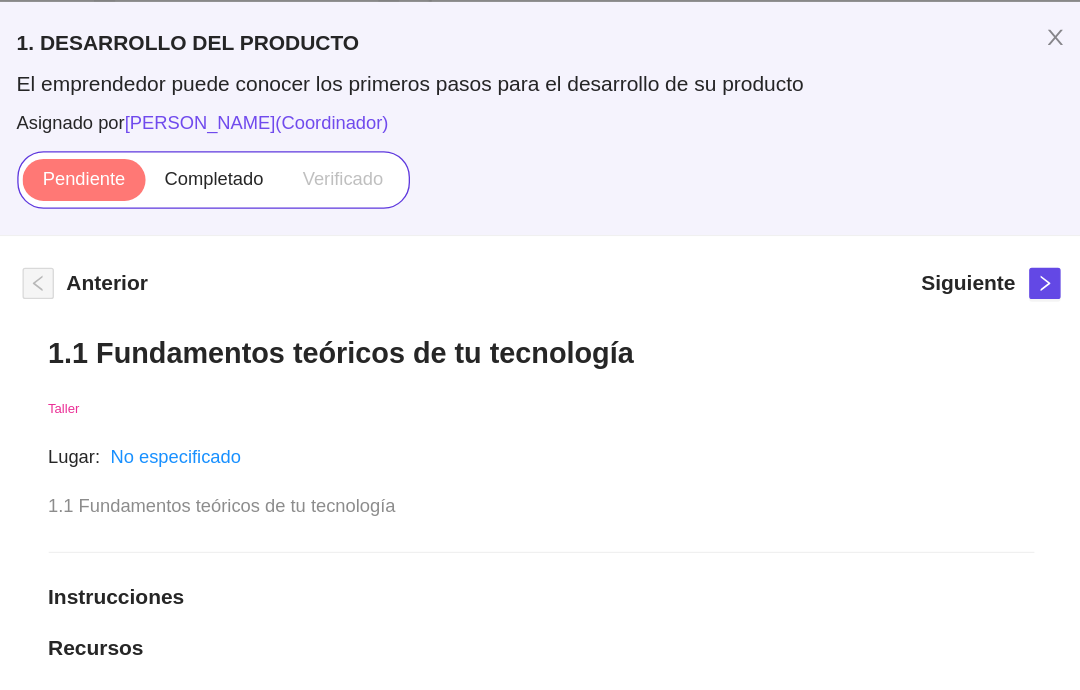 scroll, scrollTop: 16, scrollLeft: 0, axis: vertical 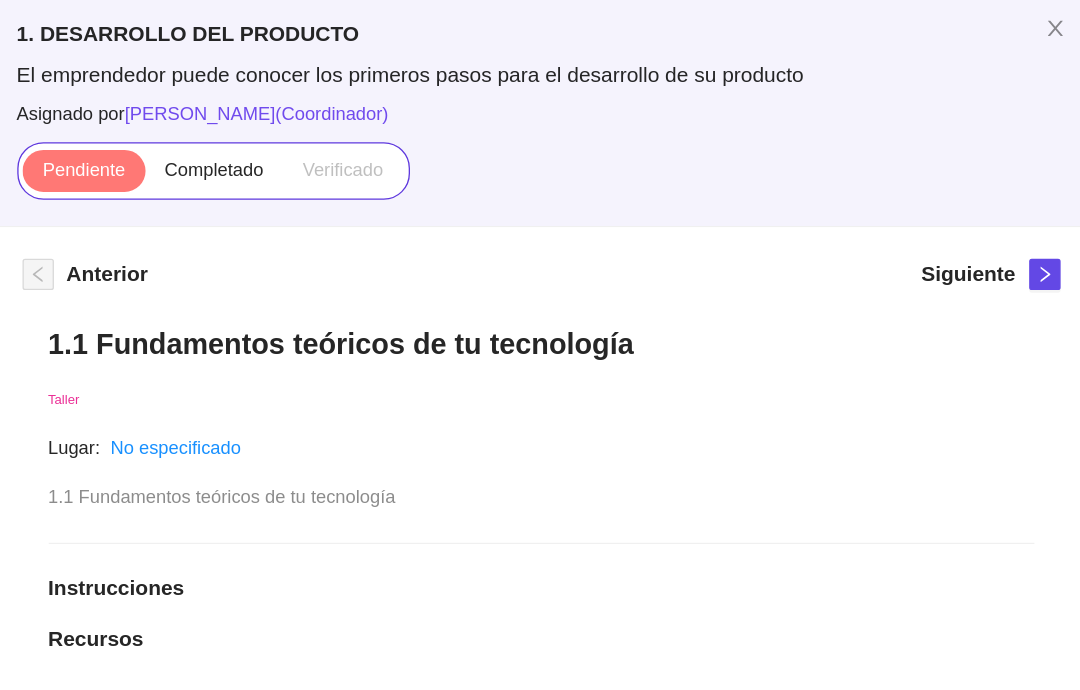 click on "Completado" at bounding box center [291, 219] 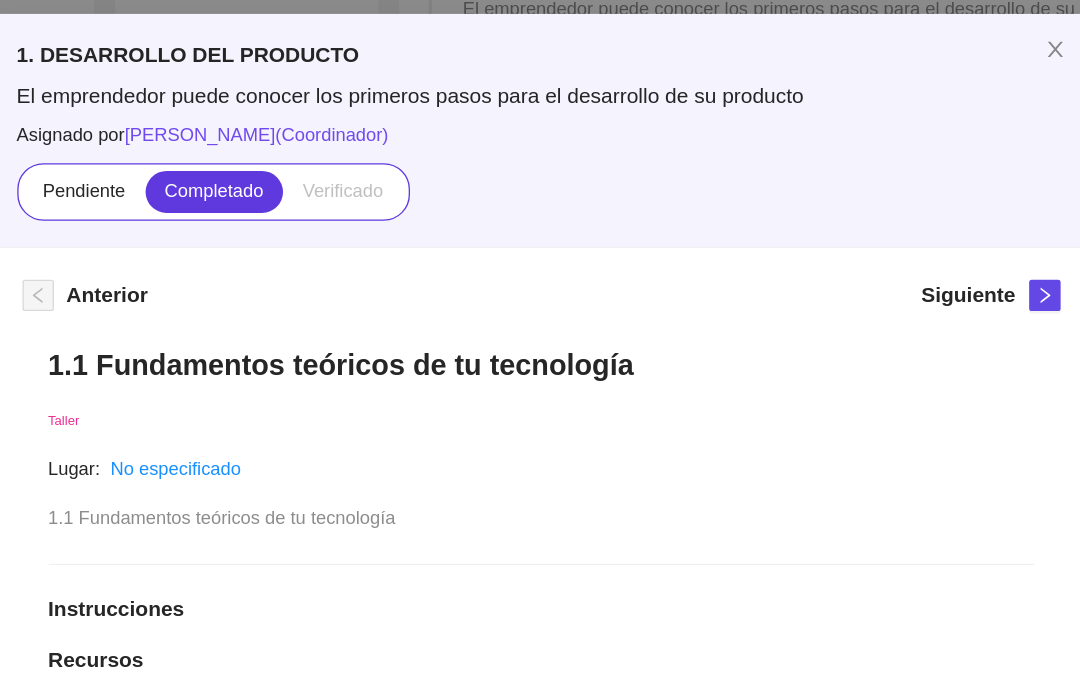 scroll, scrollTop: 0, scrollLeft: 0, axis: both 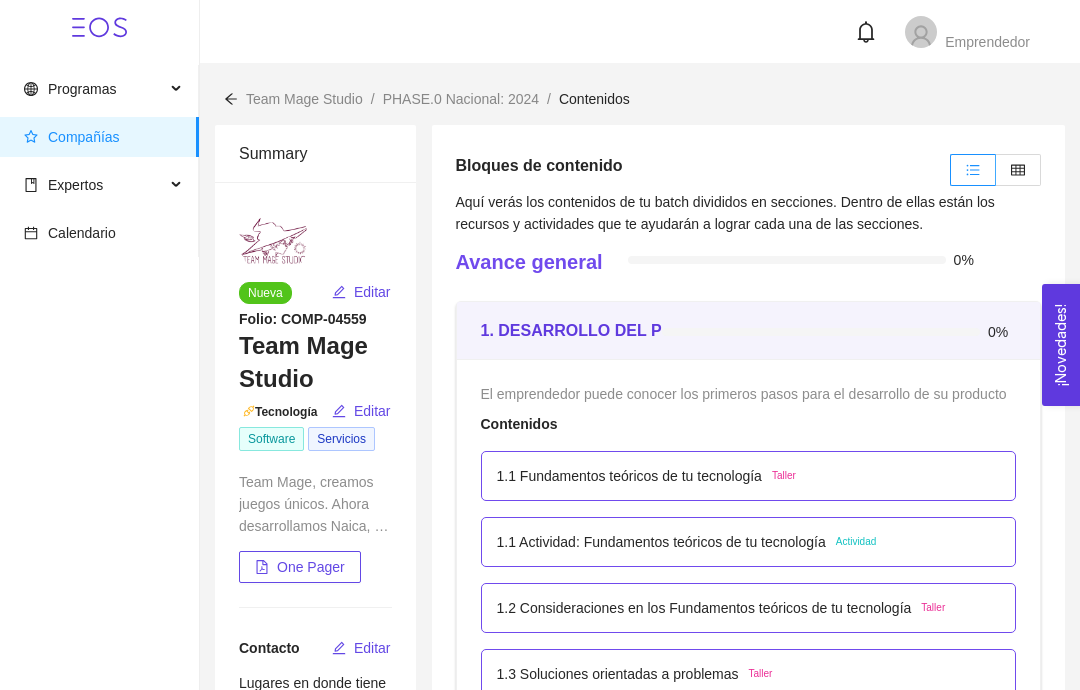 click on "Emprendedor" at bounding box center [987, 42] 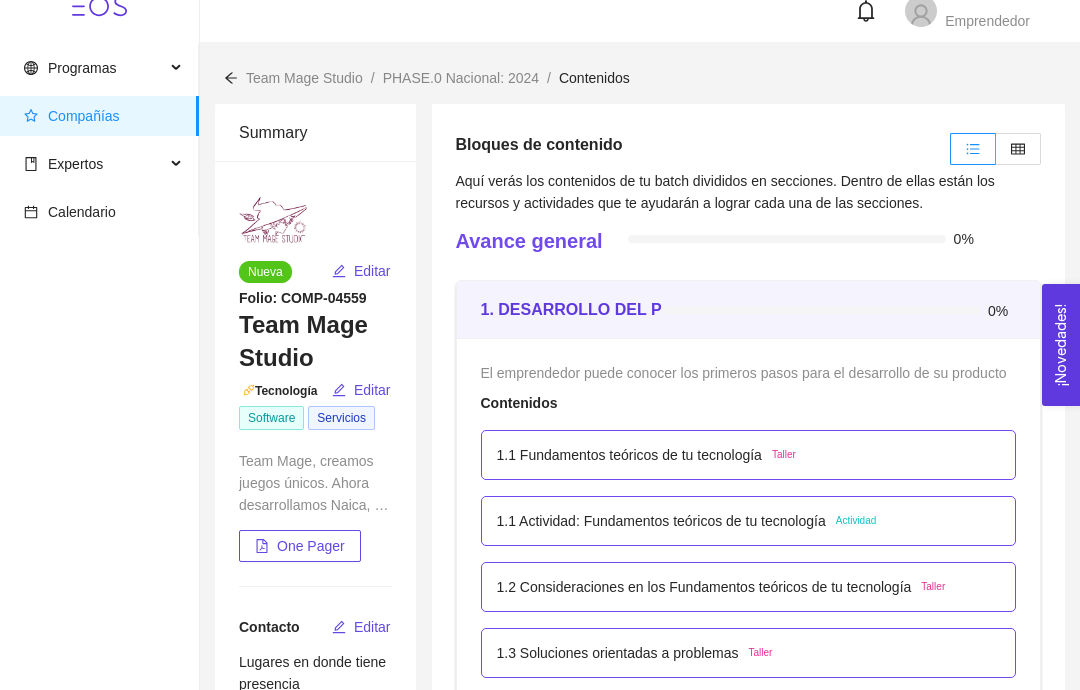 click on "Emprendedor" at bounding box center (987, 21) 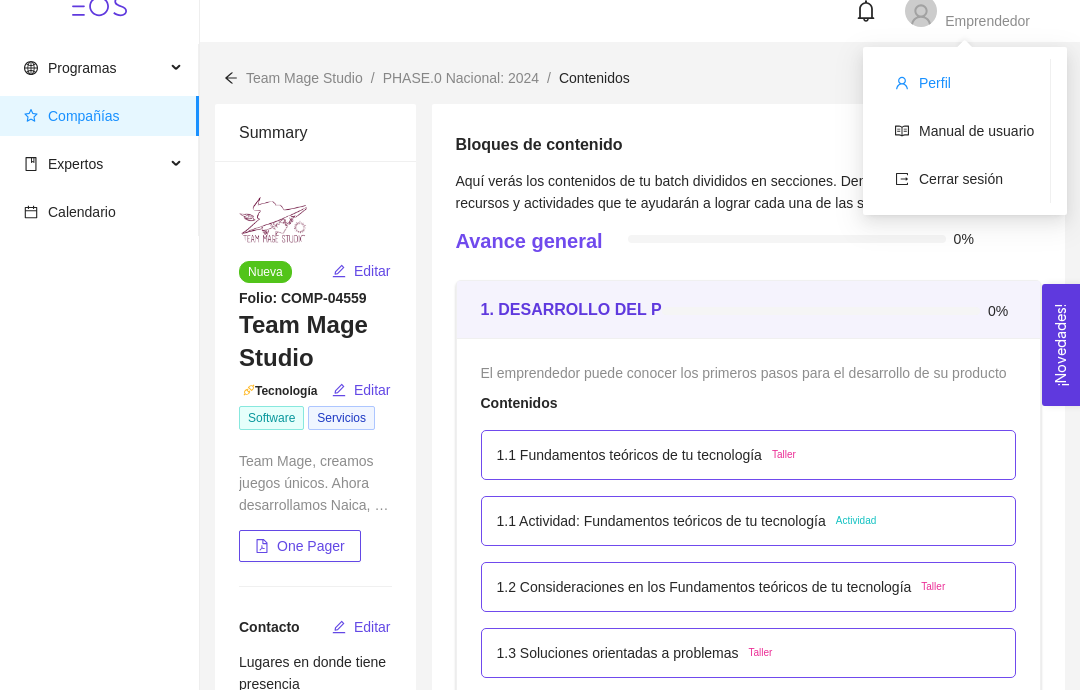 click on "Perfil" at bounding box center (964, 83) 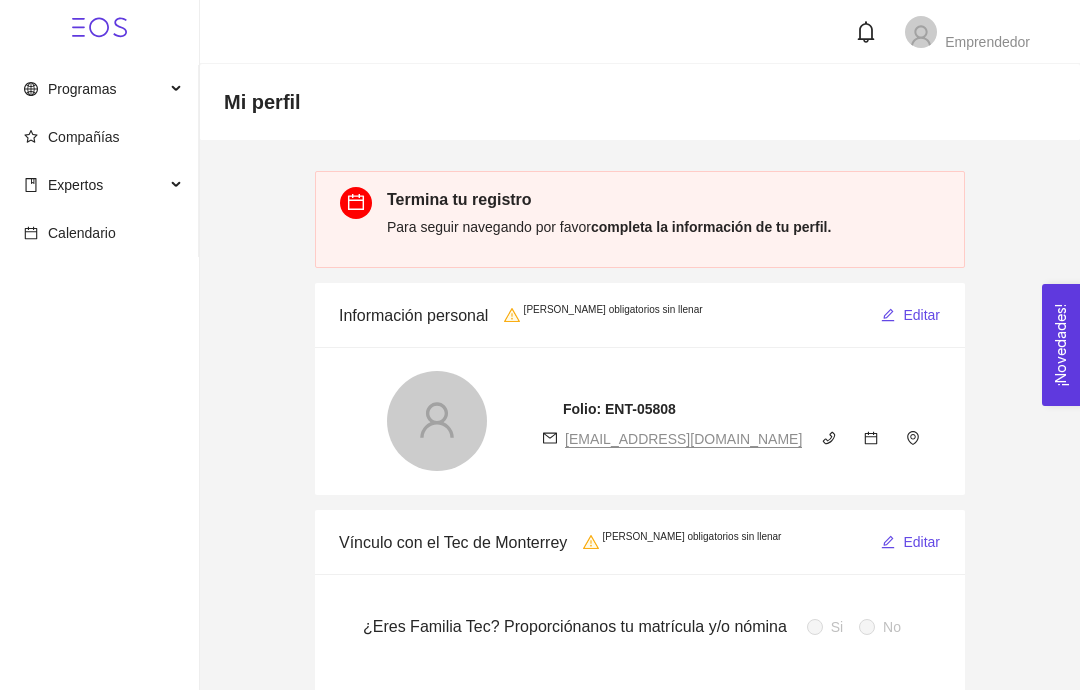 scroll, scrollTop: 3, scrollLeft: 0, axis: vertical 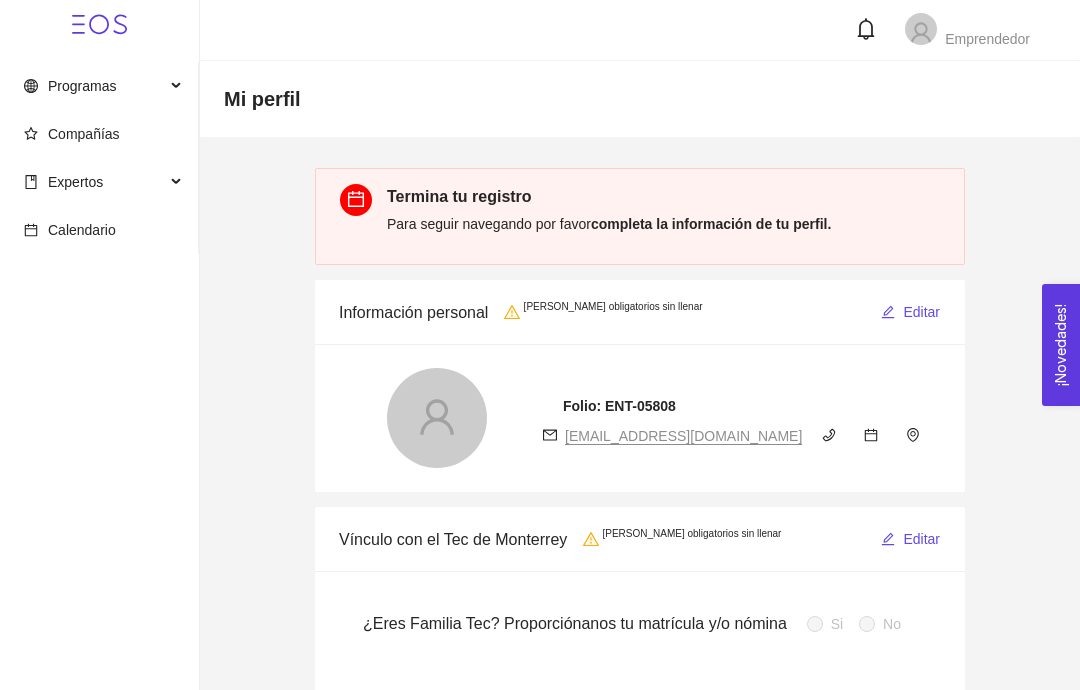 click on "Editar" at bounding box center [921, 312] 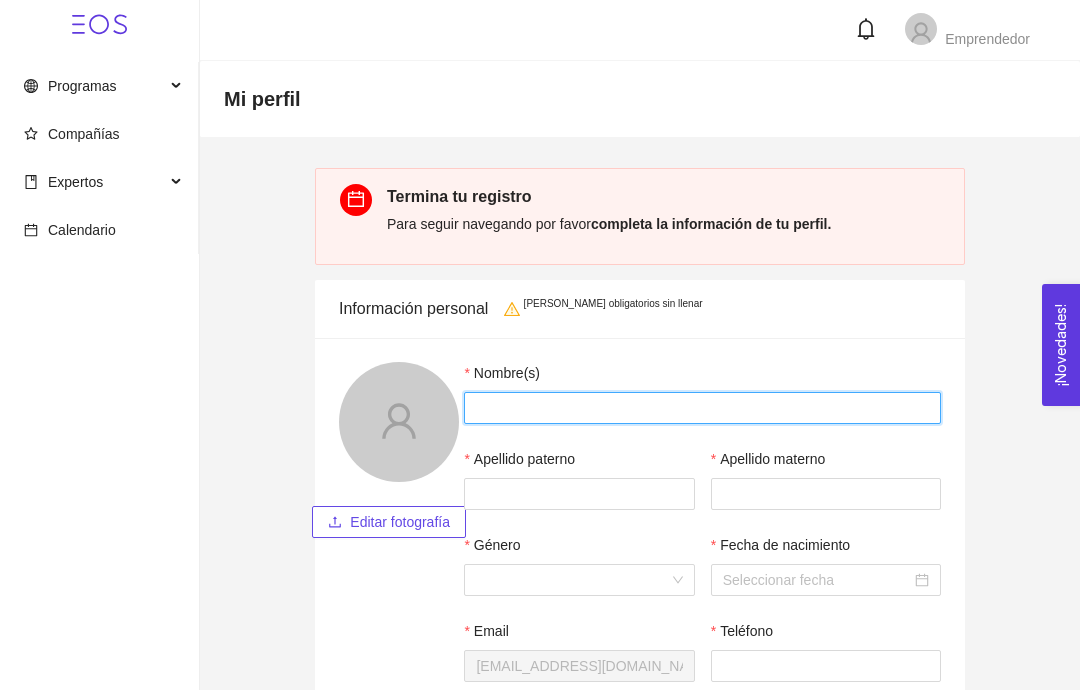 click on "Nombre(s)" at bounding box center [702, 408] 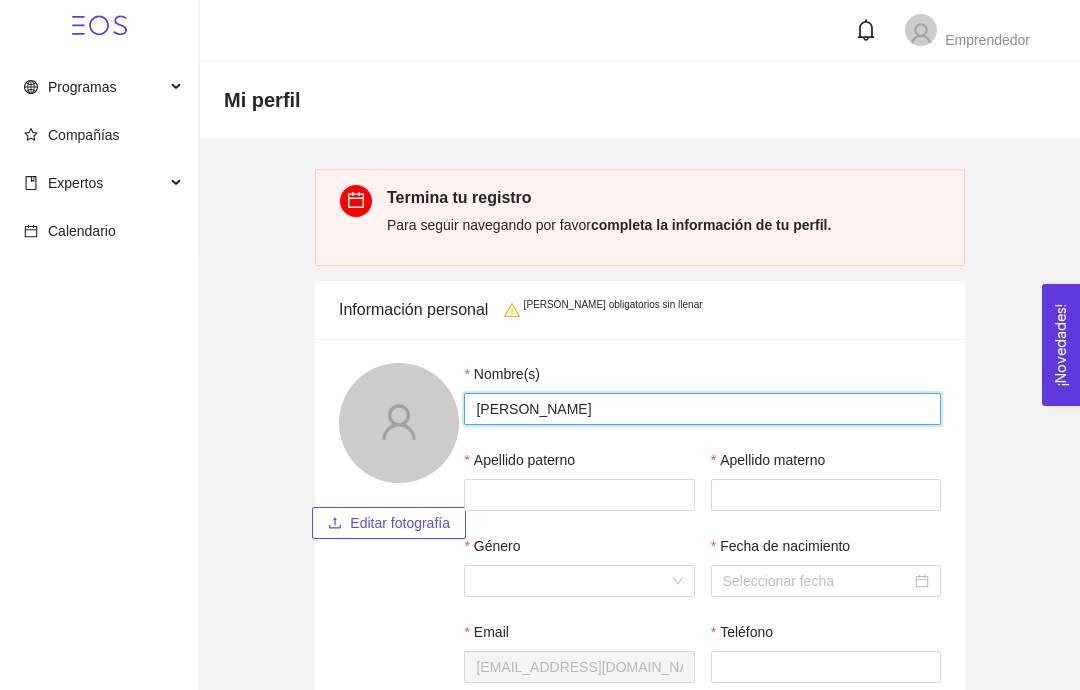 type on "[PERSON_NAME]" 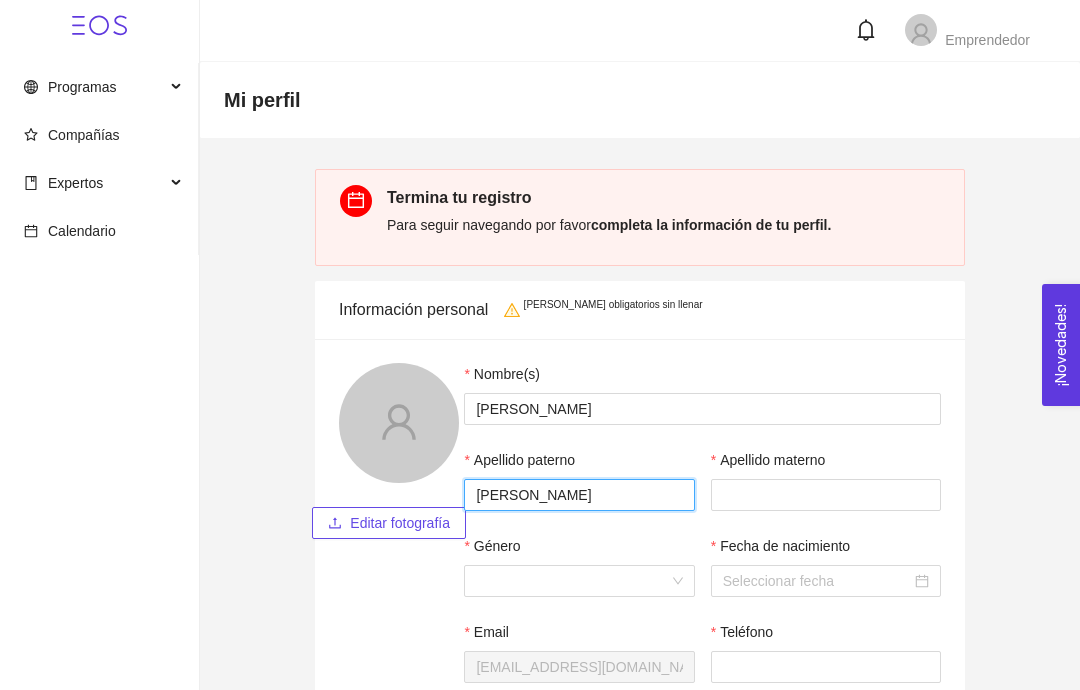 type on "[PERSON_NAME]" 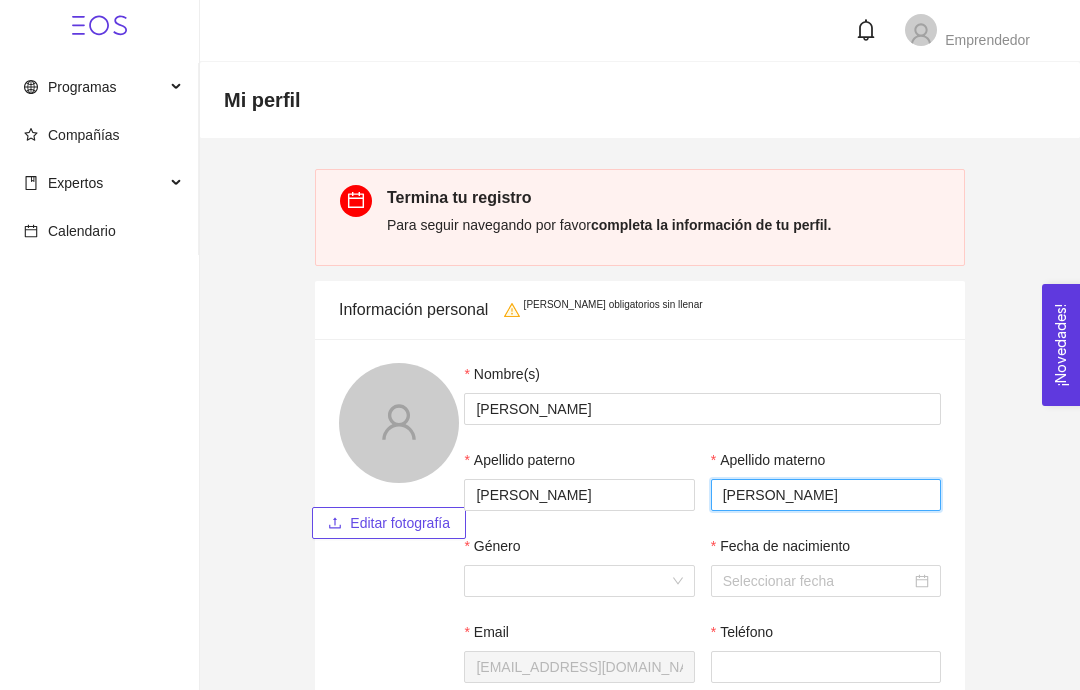 type on "[PERSON_NAME]" 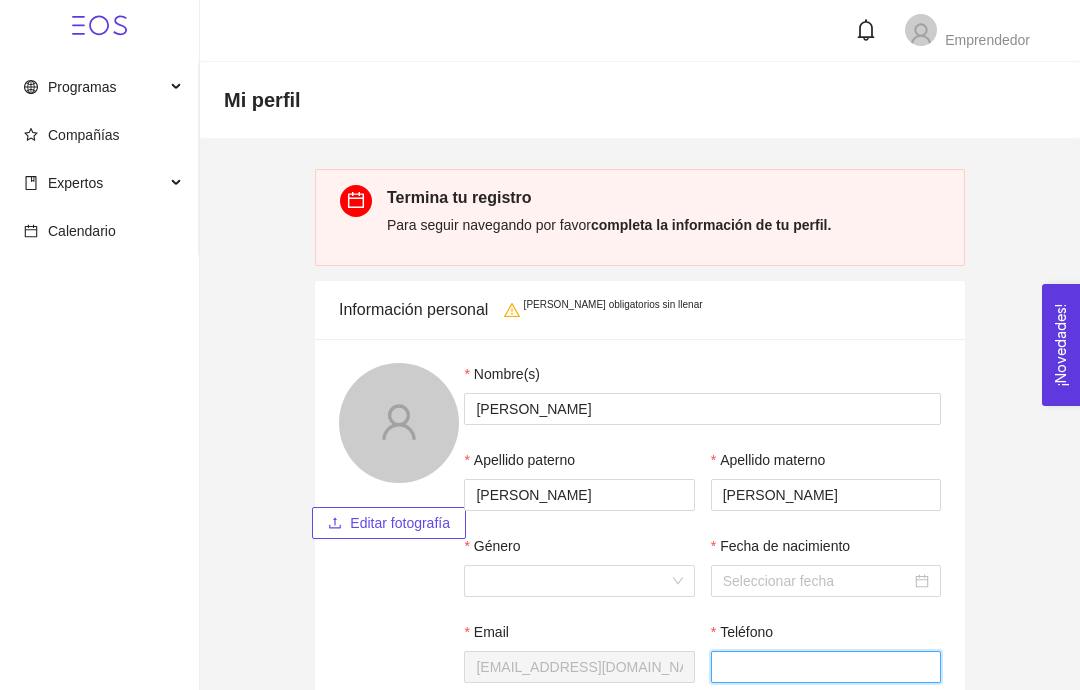 scroll, scrollTop: 6, scrollLeft: 0, axis: vertical 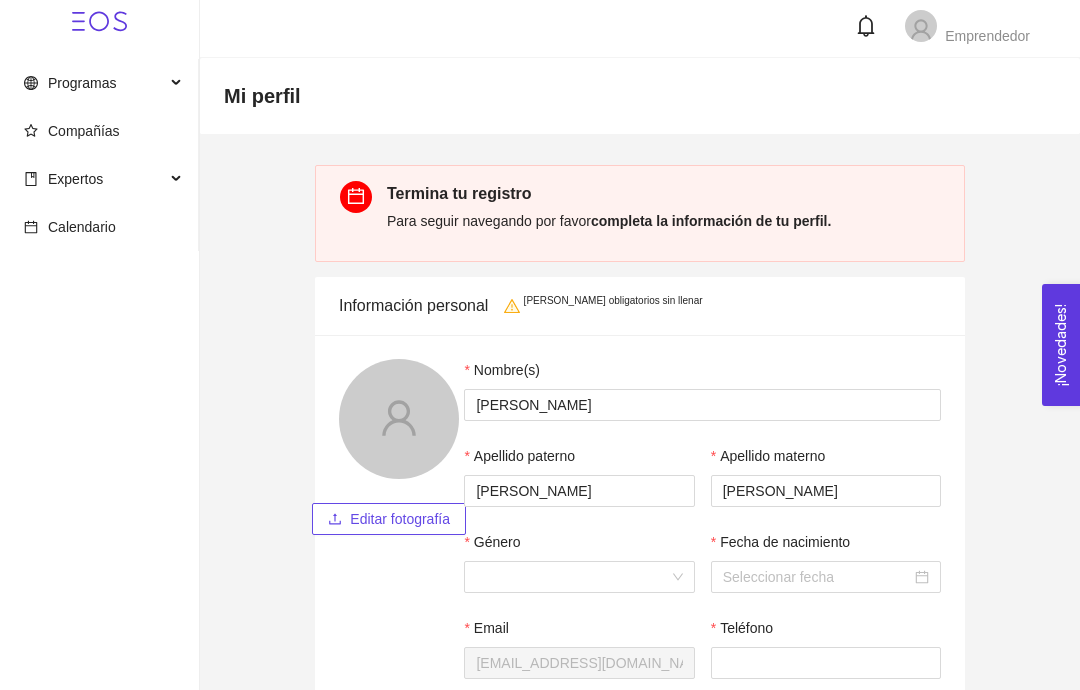 click on "Género" at bounding box center [572, 577] 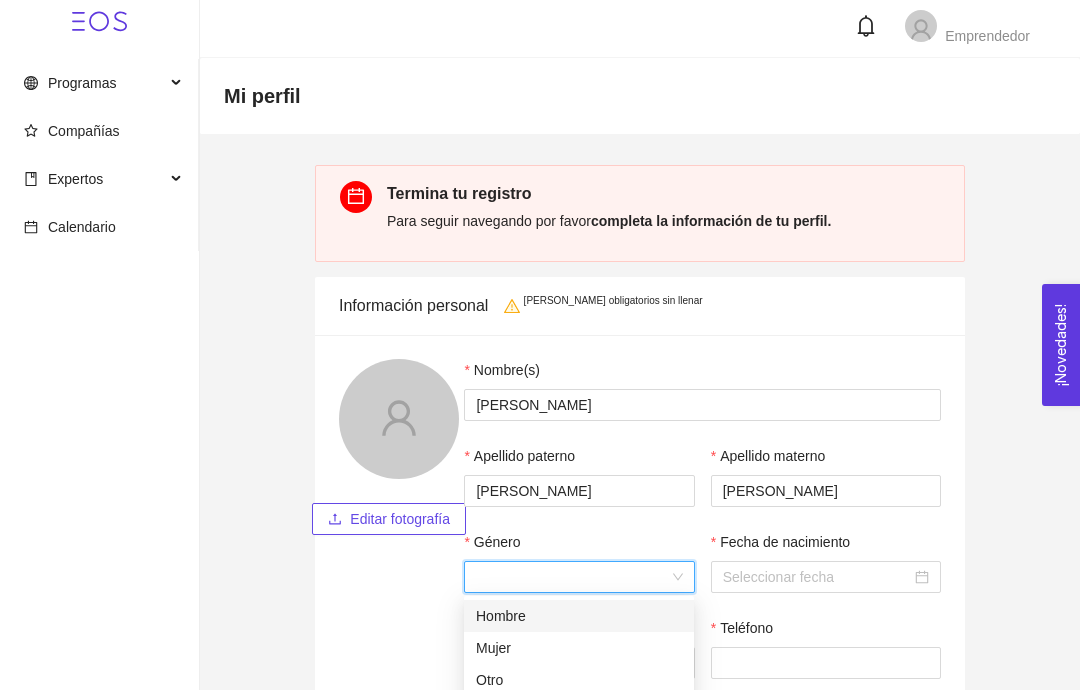 click on "Hombre" at bounding box center [579, 616] 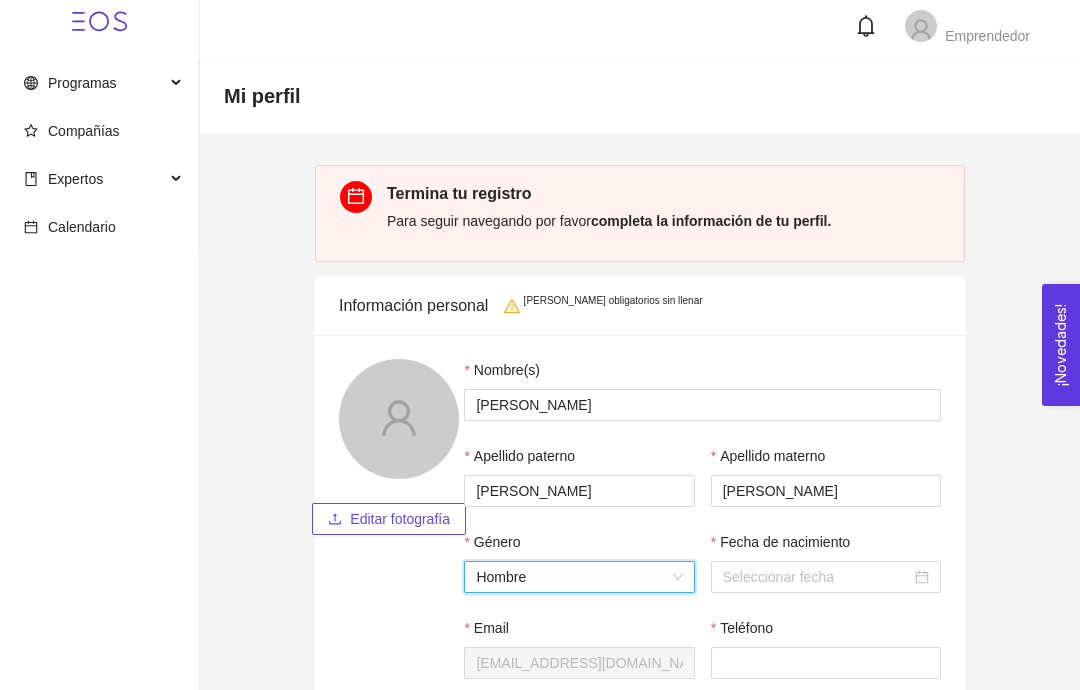 click on "Fecha de nacimiento" at bounding box center (817, 577) 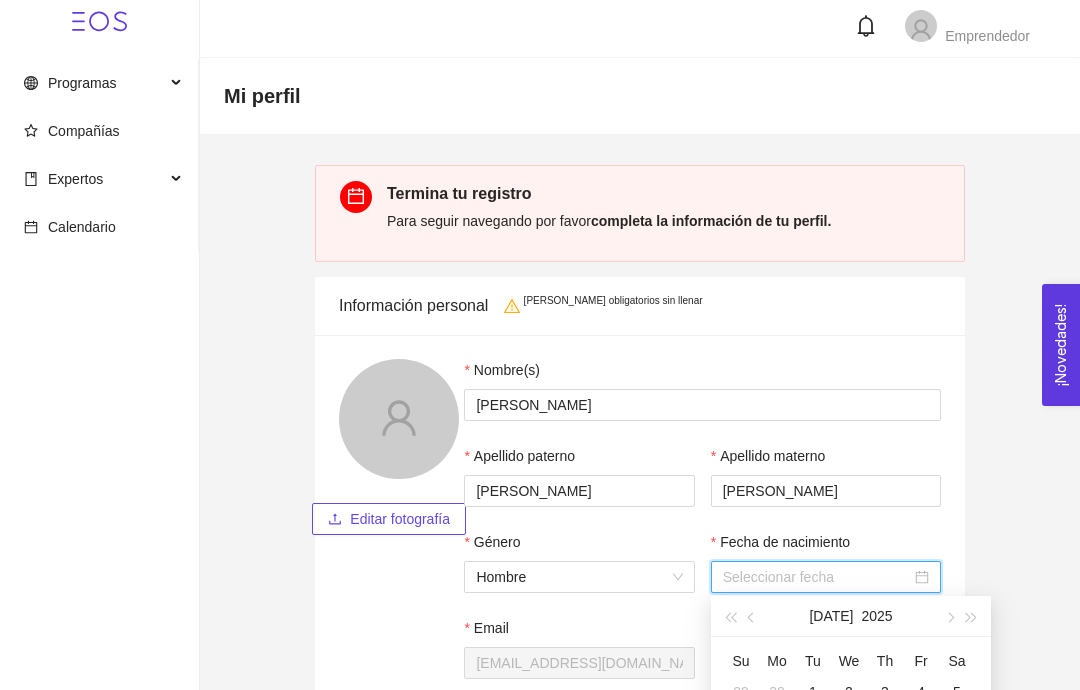 click on "2025" at bounding box center [876, 616] 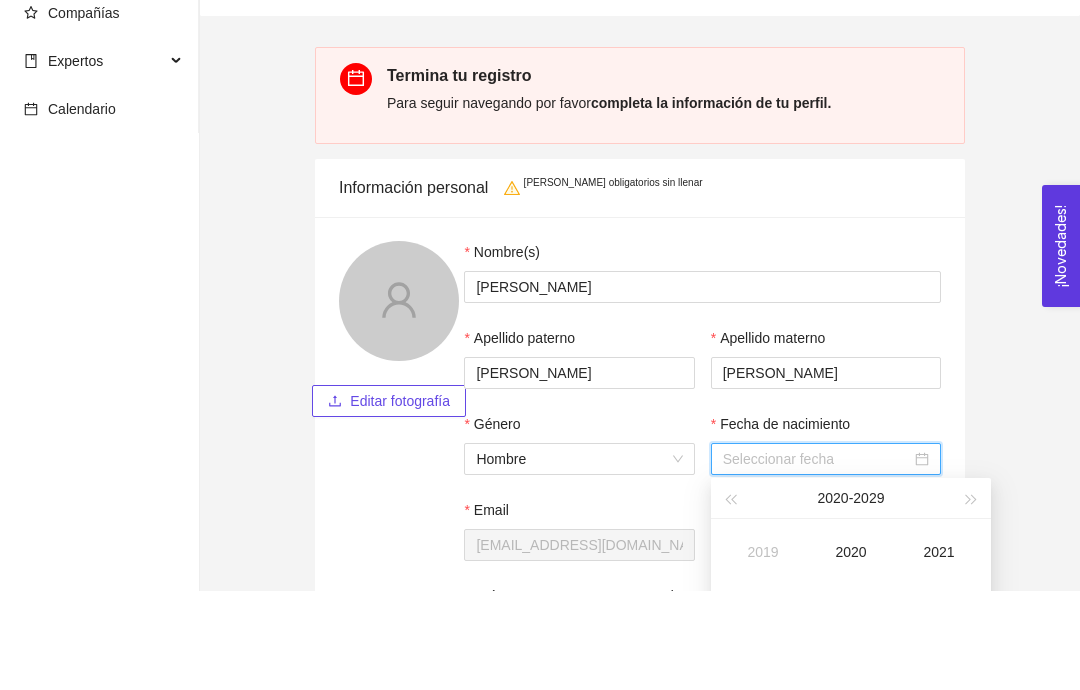 click at bounding box center [730, 599] 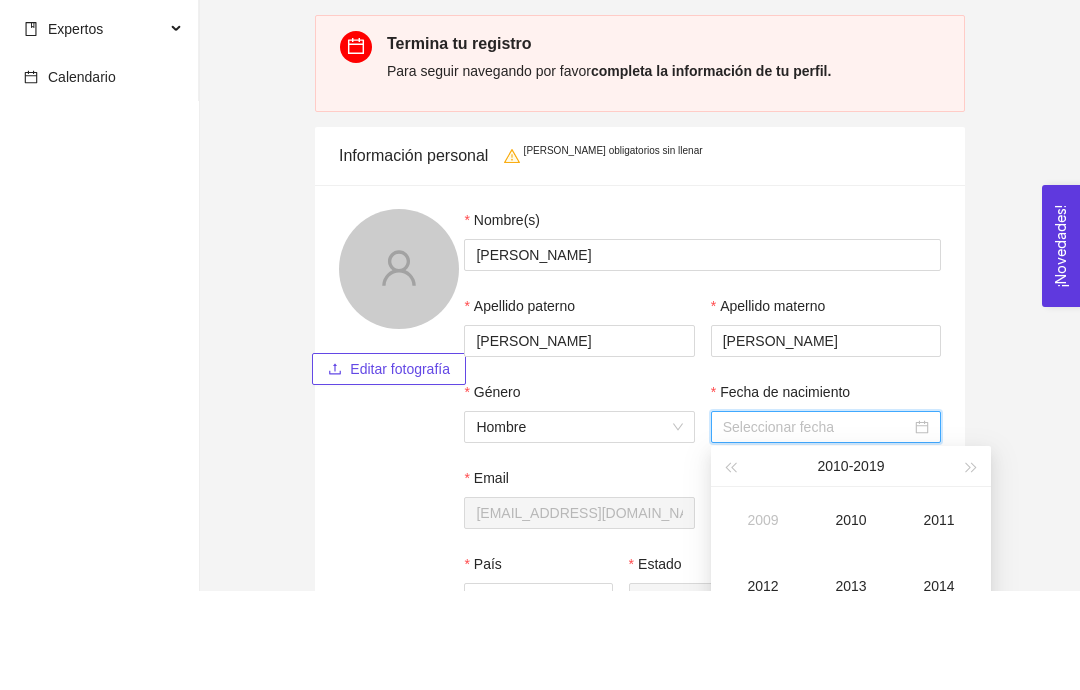 scroll, scrollTop: 100, scrollLeft: 0, axis: vertical 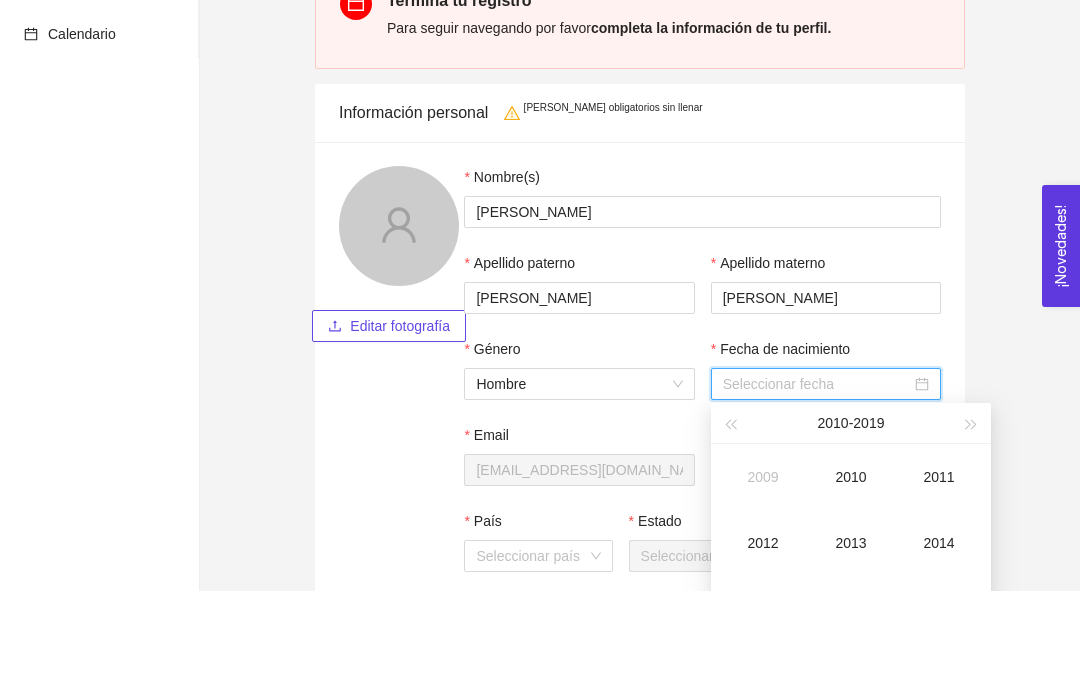 click at bounding box center (730, 524) 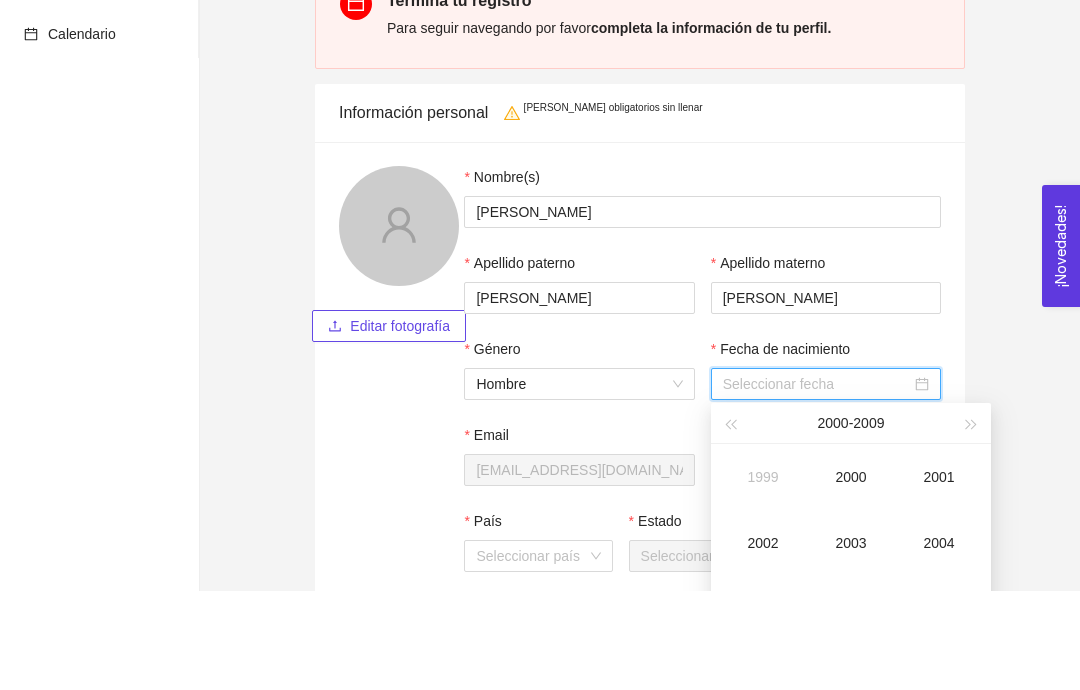 type on "[DATE]" 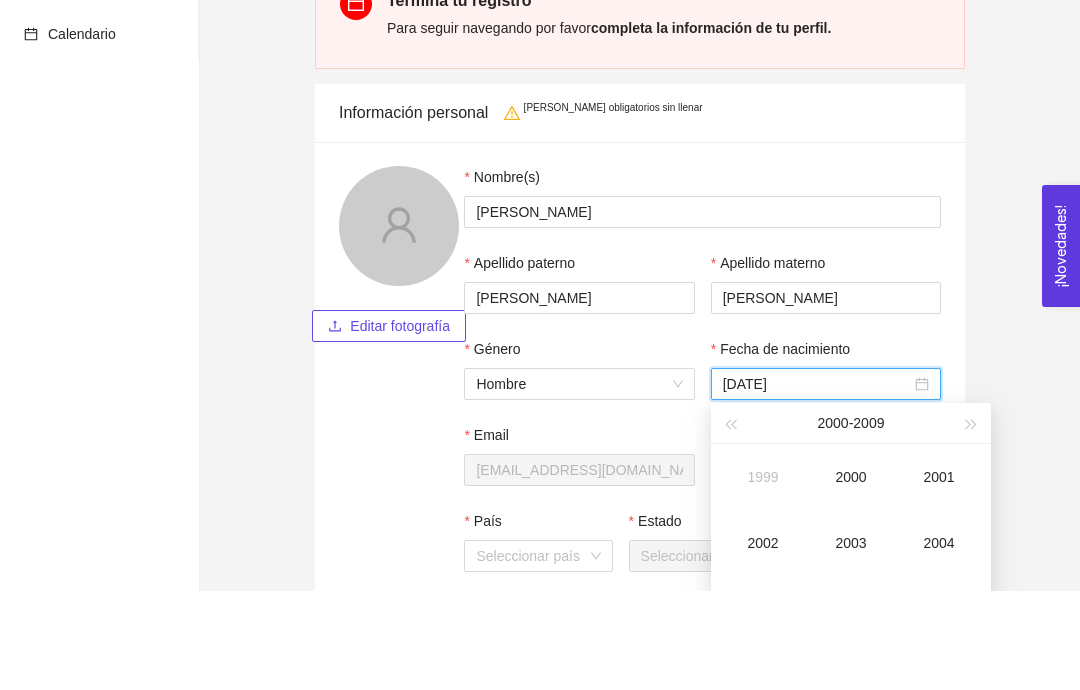 click on "2004" at bounding box center [939, 642] 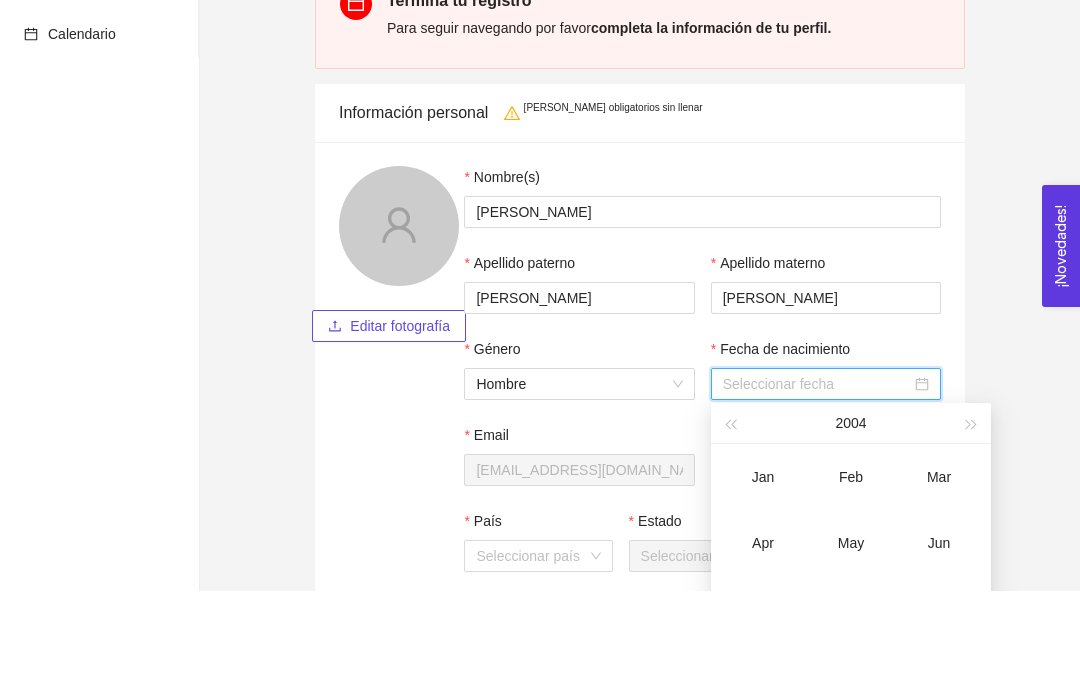 type on "[DATE]" 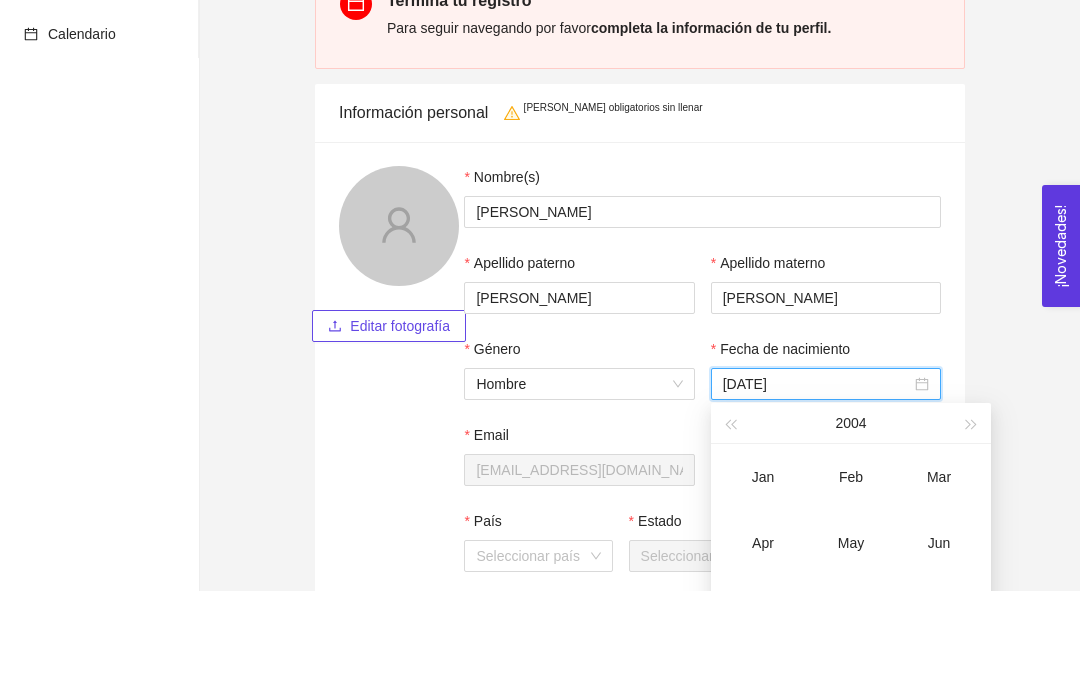 click on "Aug" at bounding box center [851, 708] 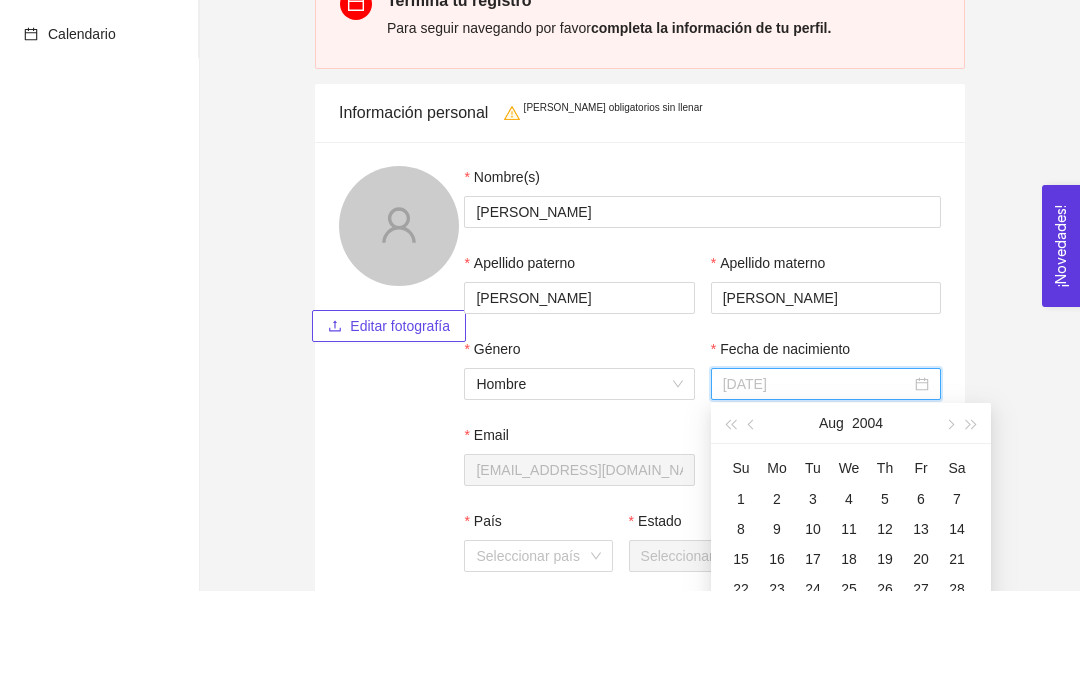 click on "17" at bounding box center [813, 658] 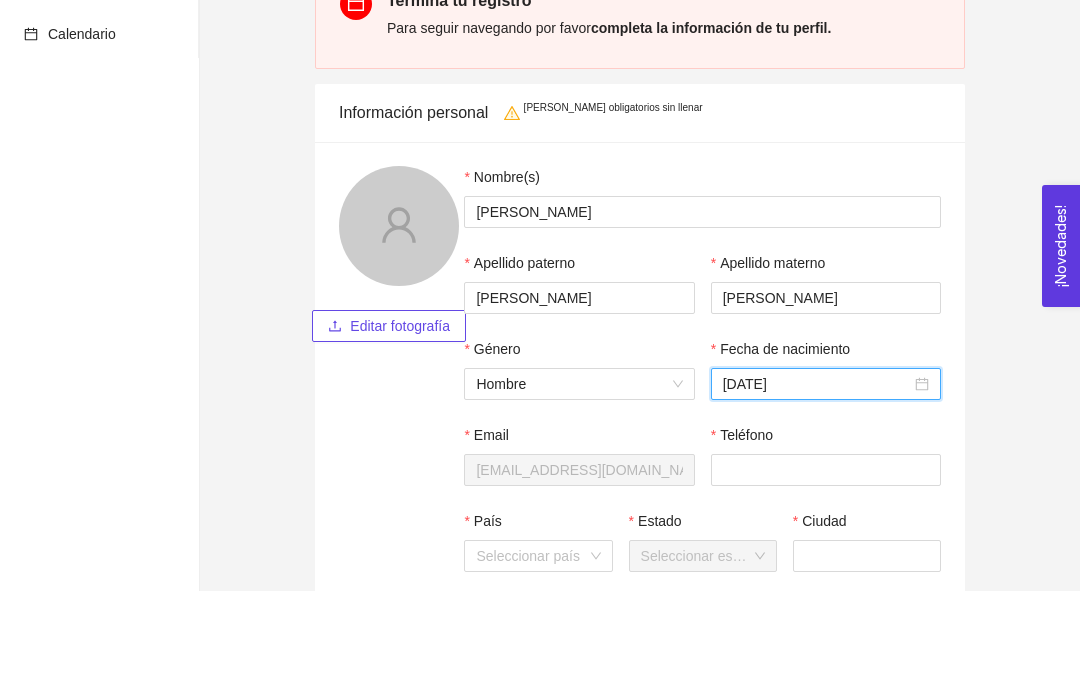 click on "[DATE]" at bounding box center (817, 483) 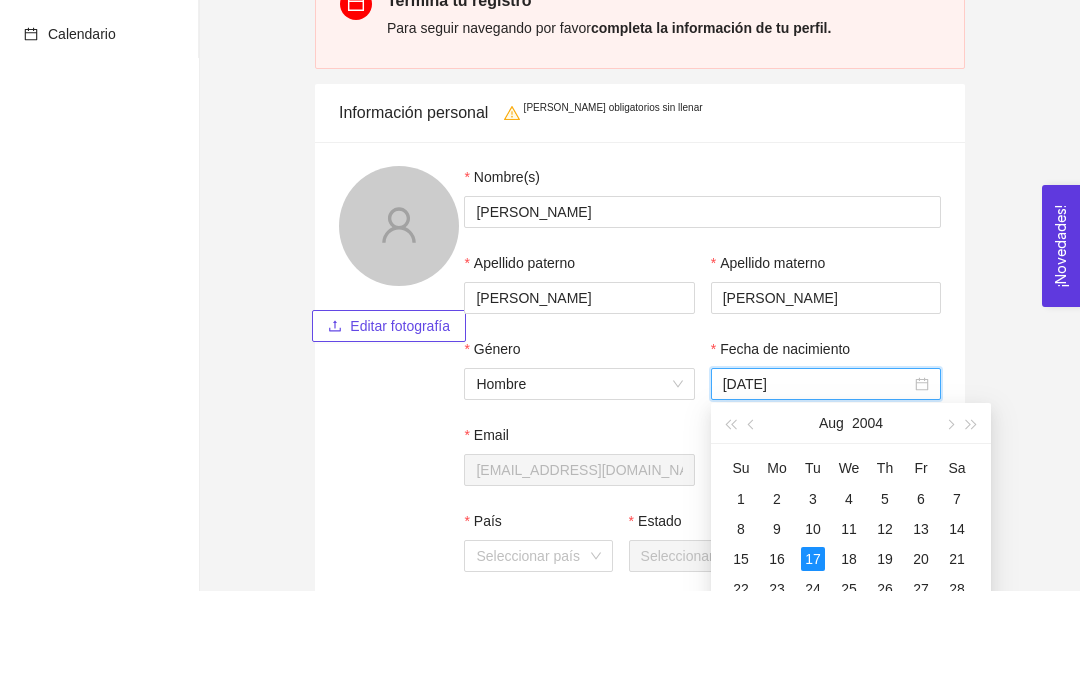 type on "[DATE]" 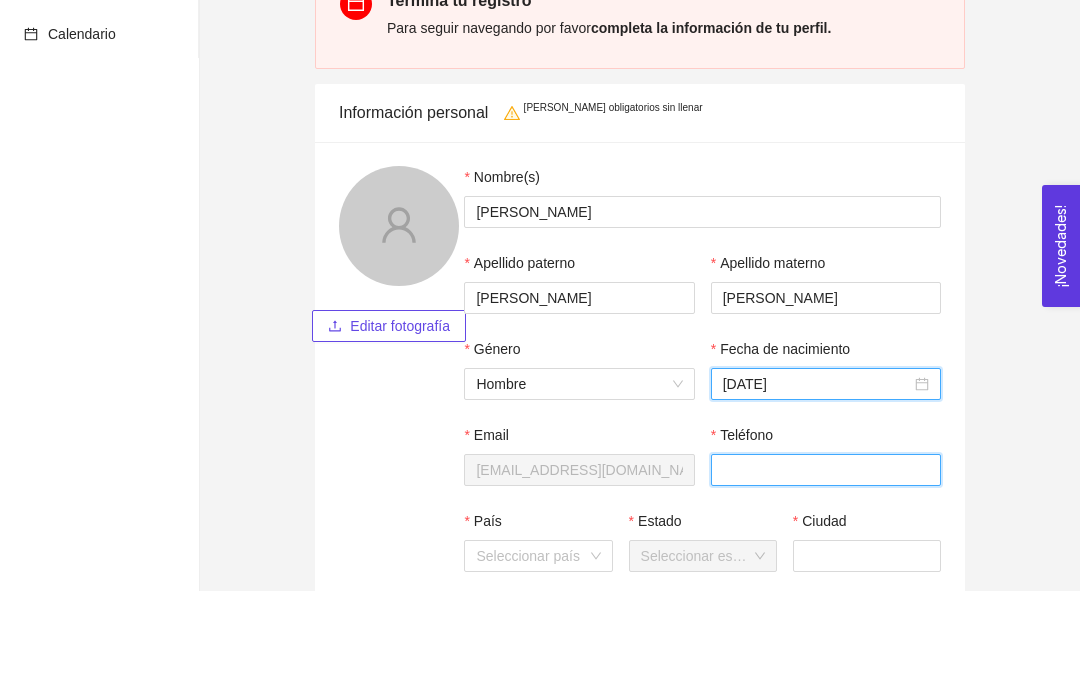 click on "Teléfono" at bounding box center (826, 569) 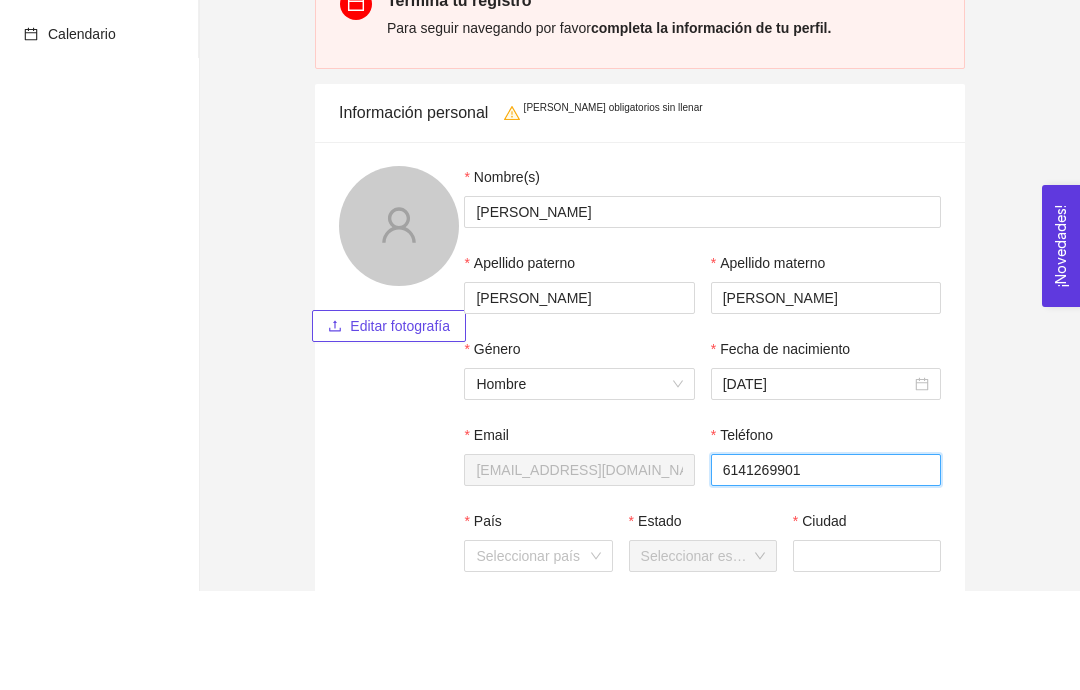 type on "6141269901" 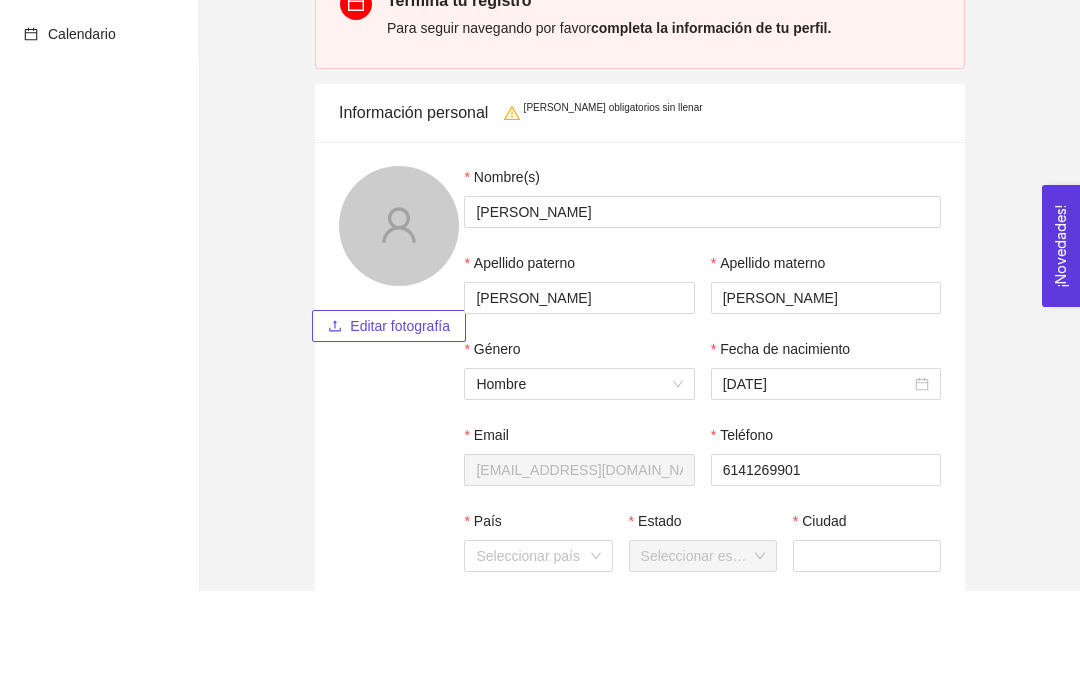 click on "País" at bounding box center [531, 655] 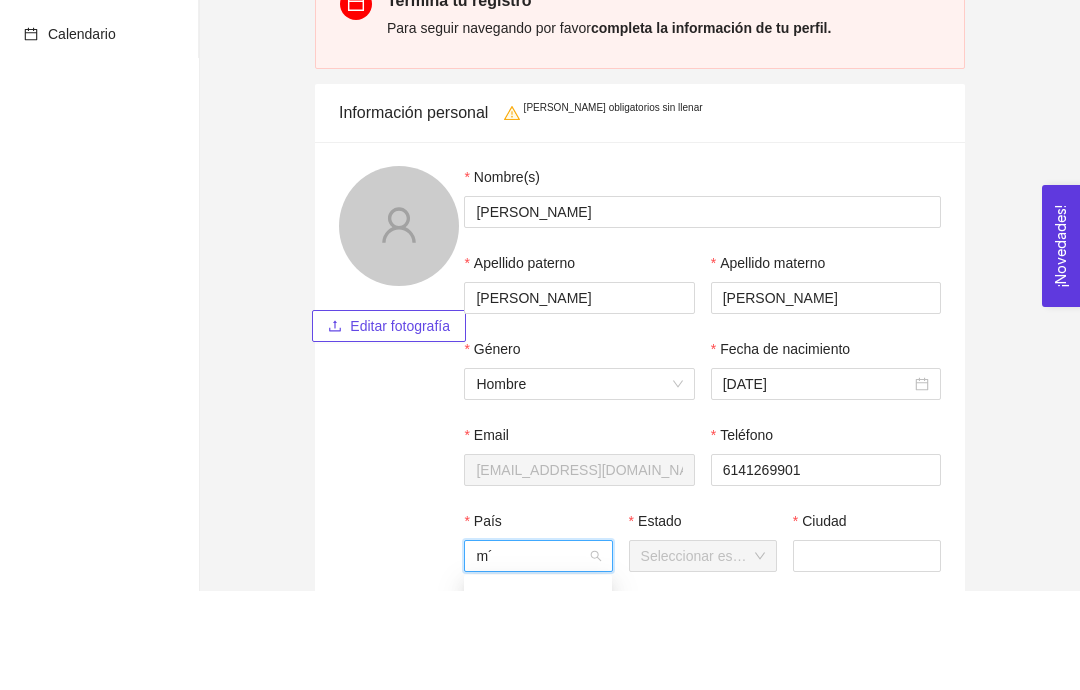 type on "mé" 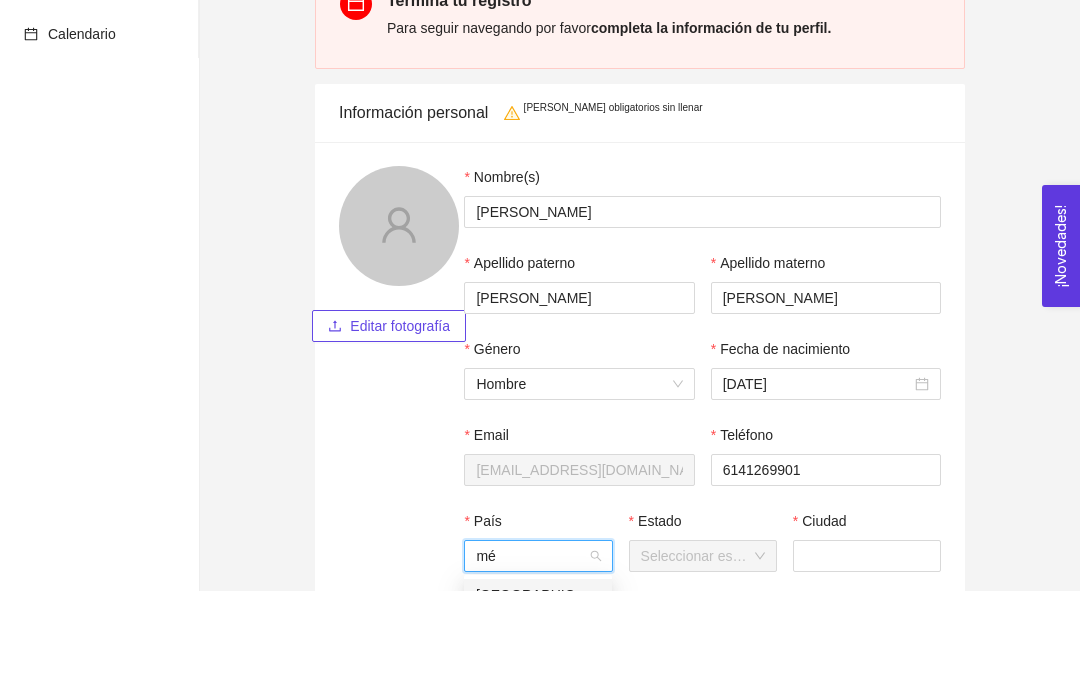 click on "[GEOGRAPHIC_DATA]" at bounding box center (538, 694) 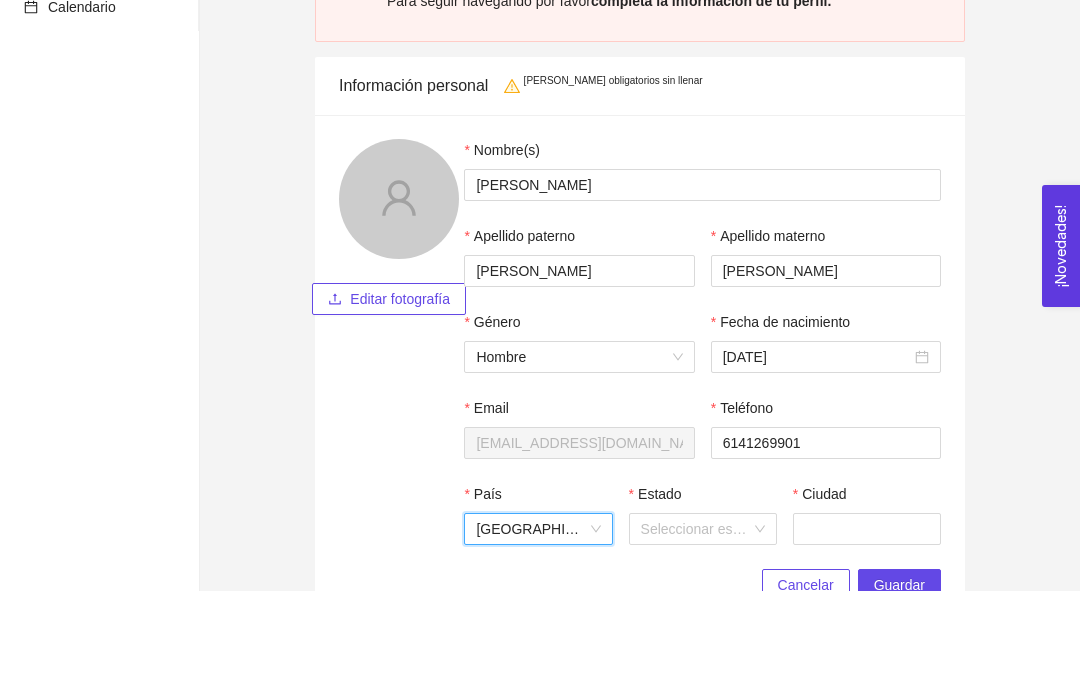 scroll, scrollTop: 134, scrollLeft: 0, axis: vertical 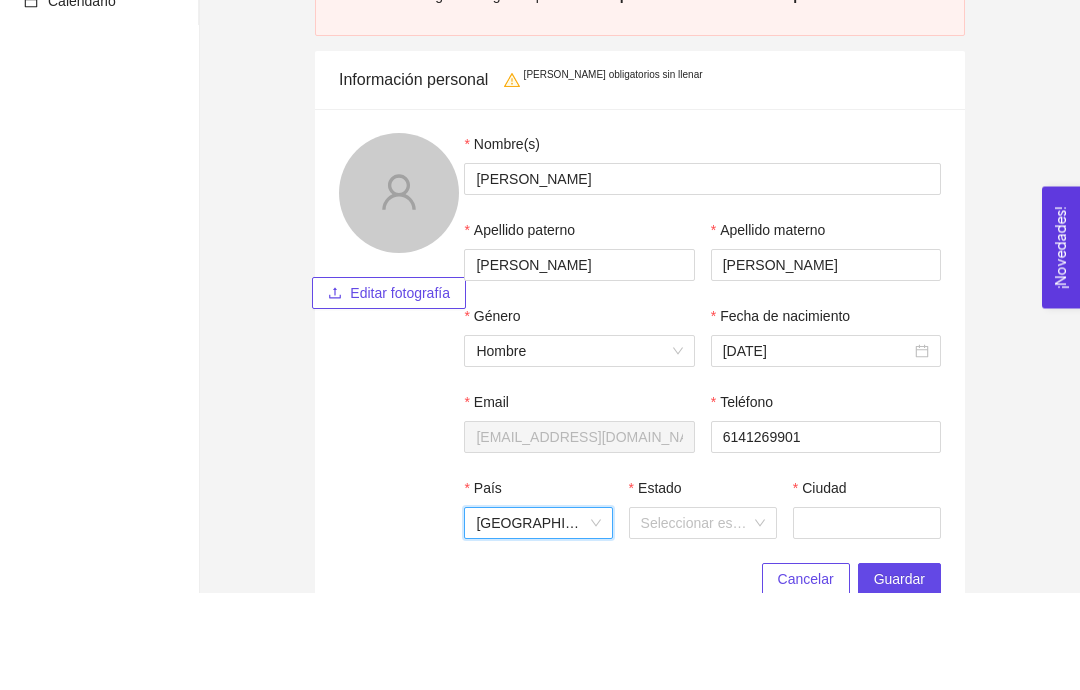 click on "Estado" at bounding box center [696, 621] 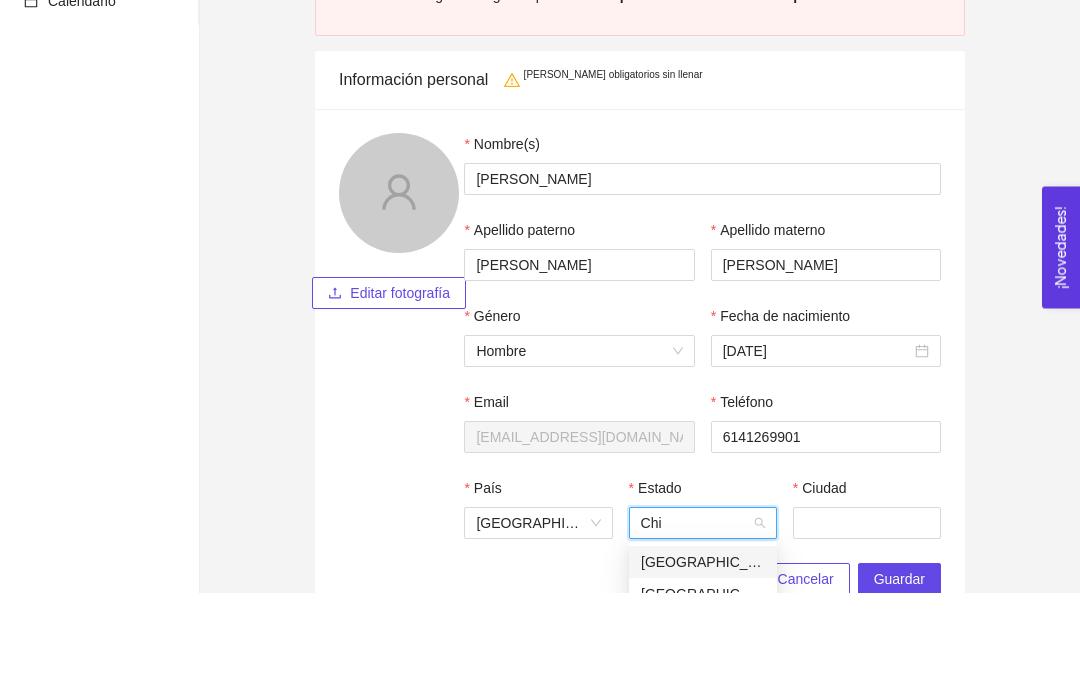 type on "Chih" 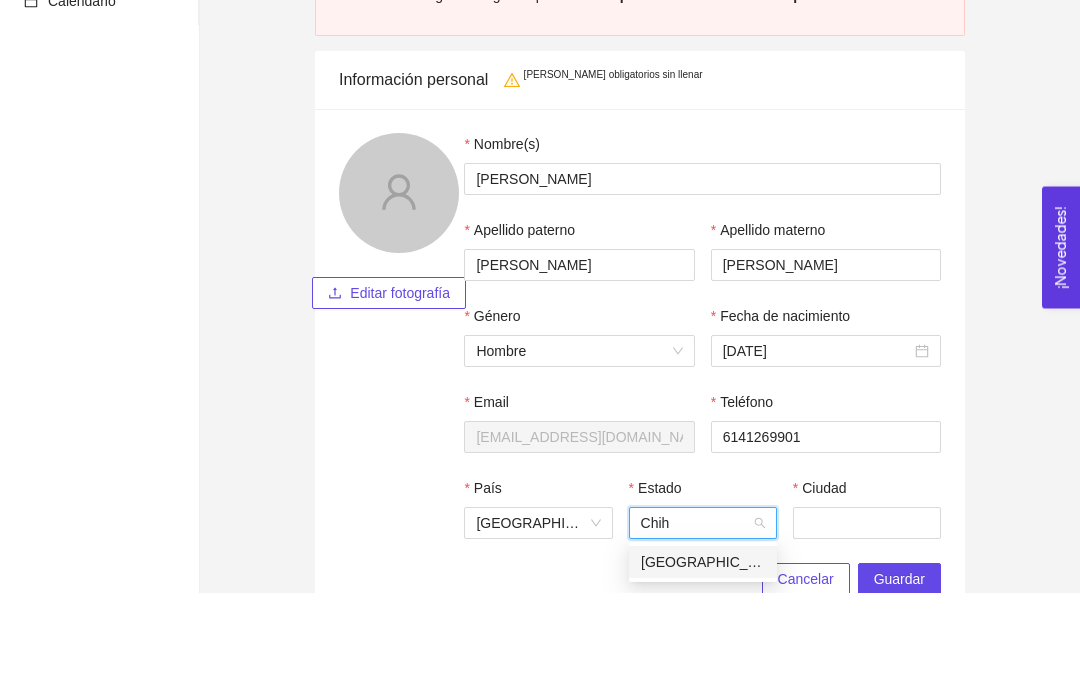 click on "[GEOGRAPHIC_DATA]" at bounding box center [703, 660] 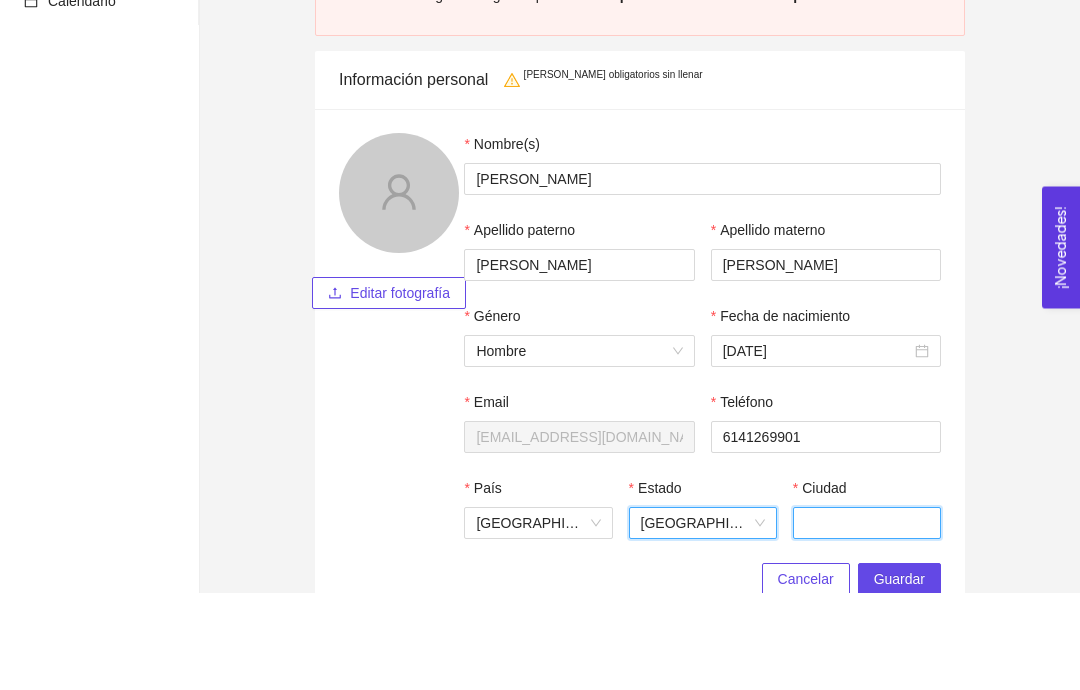 click on "Ciudad" at bounding box center [867, 621] 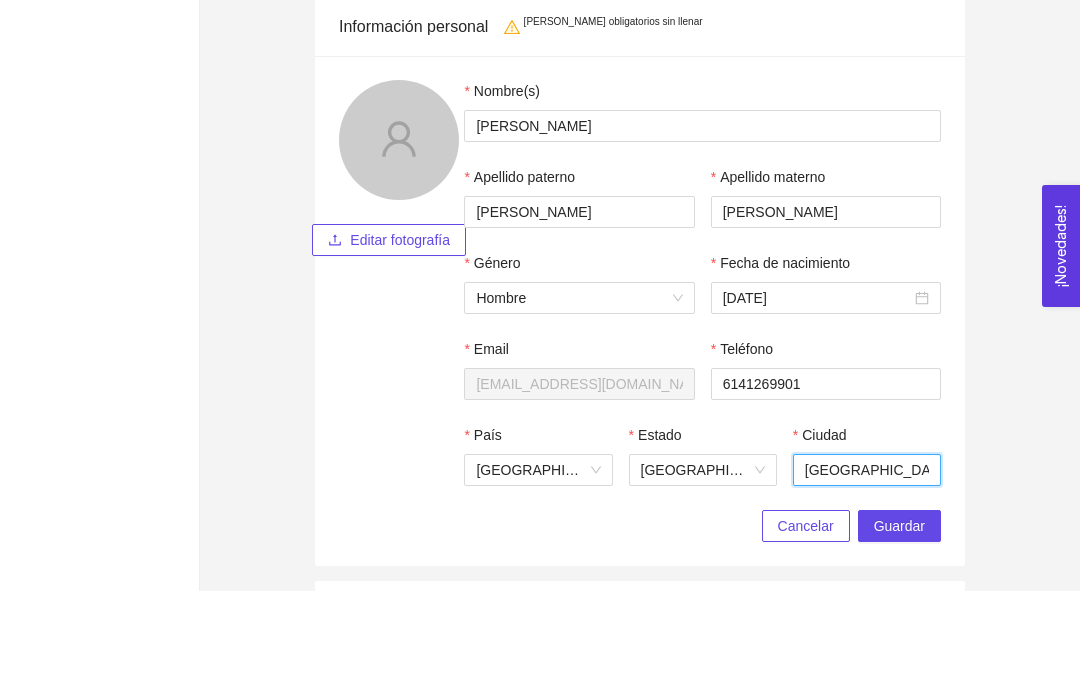 scroll, scrollTop: 239, scrollLeft: 0, axis: vertical 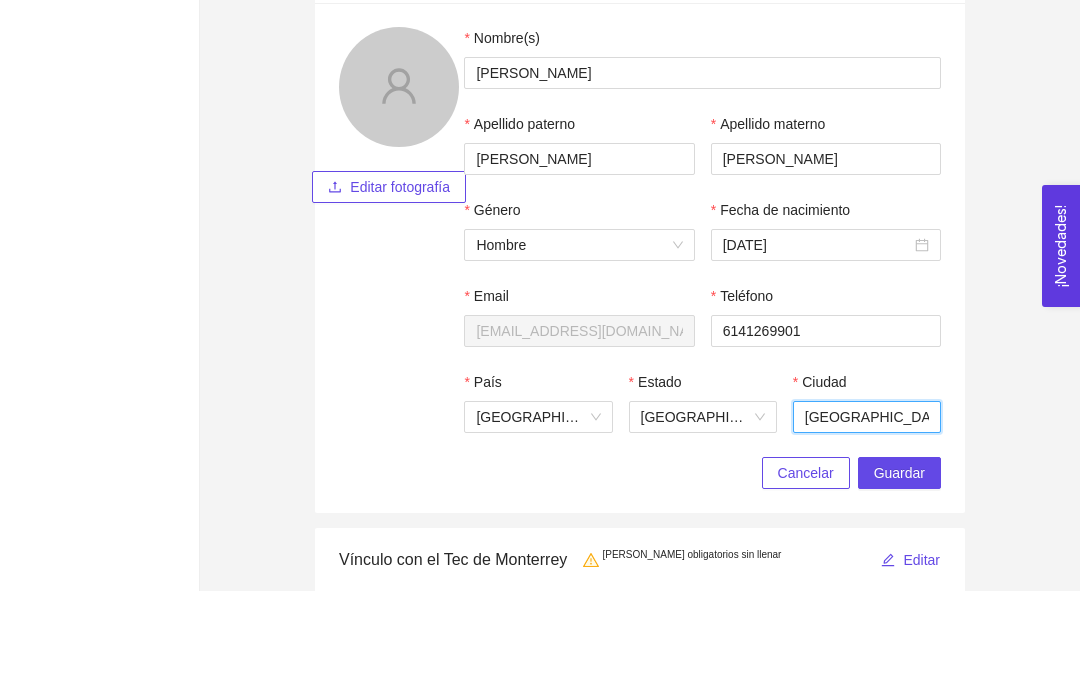 type on "[GEOGRAPHIC_DATA]" 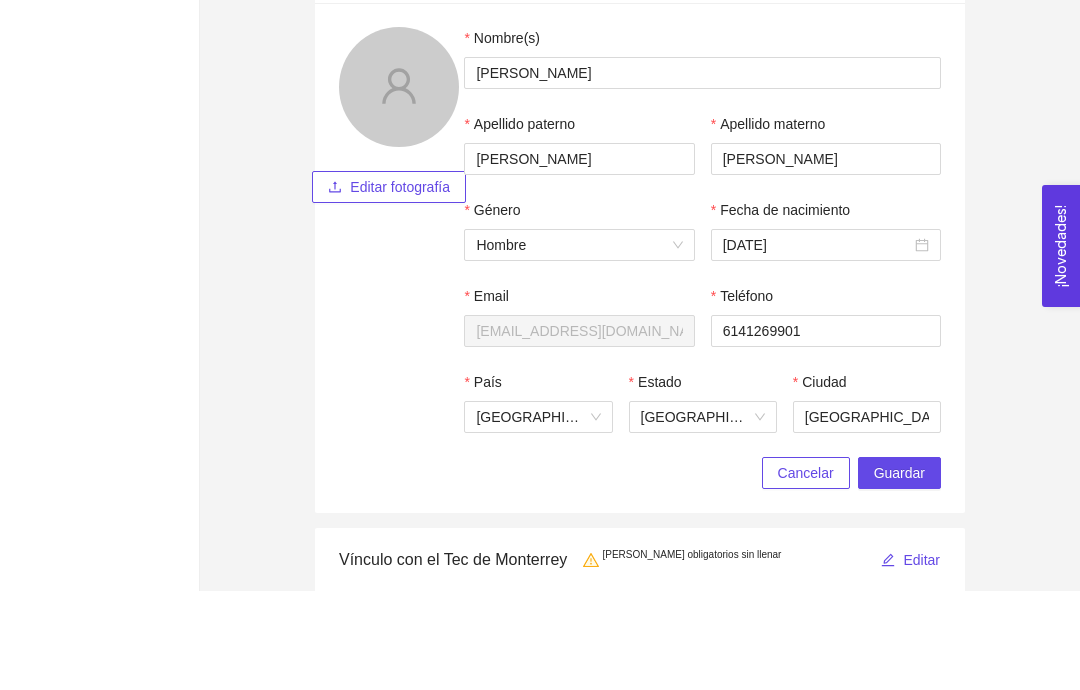 click on "Guardar" at bounding box center [899, 572] 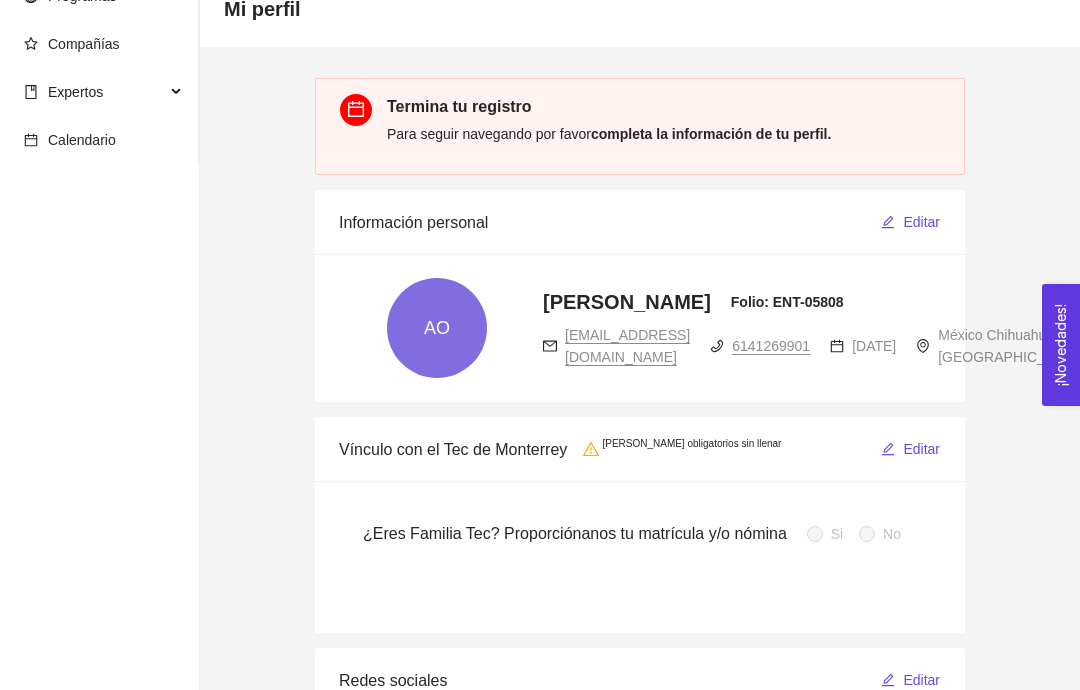 scroll, scrollTop: 109, scrollLeft: 0, axis: vertical 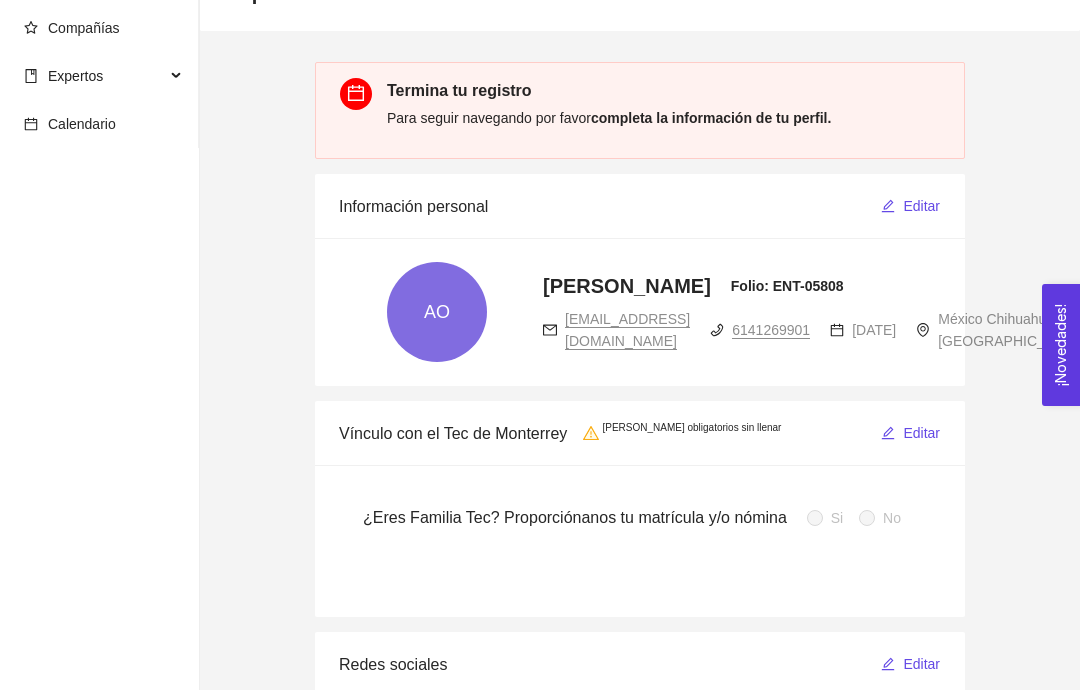 click on "Editar" at bounding box center [921, 433] 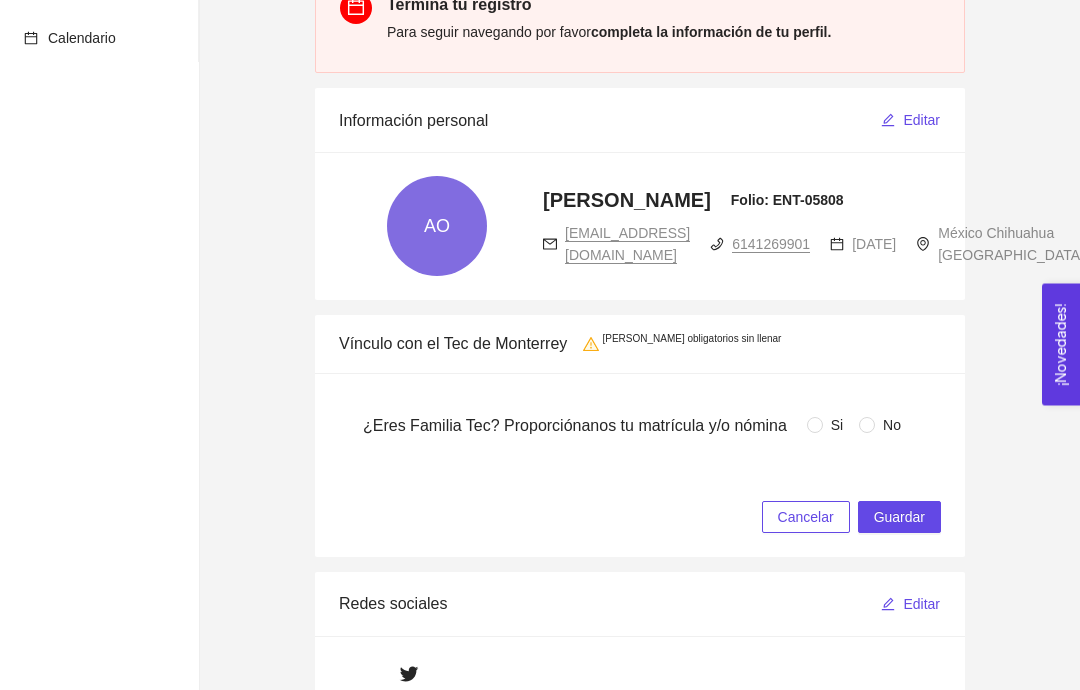 scroll, scrollTop: 208, scrollLeft: 0, axis: vertical 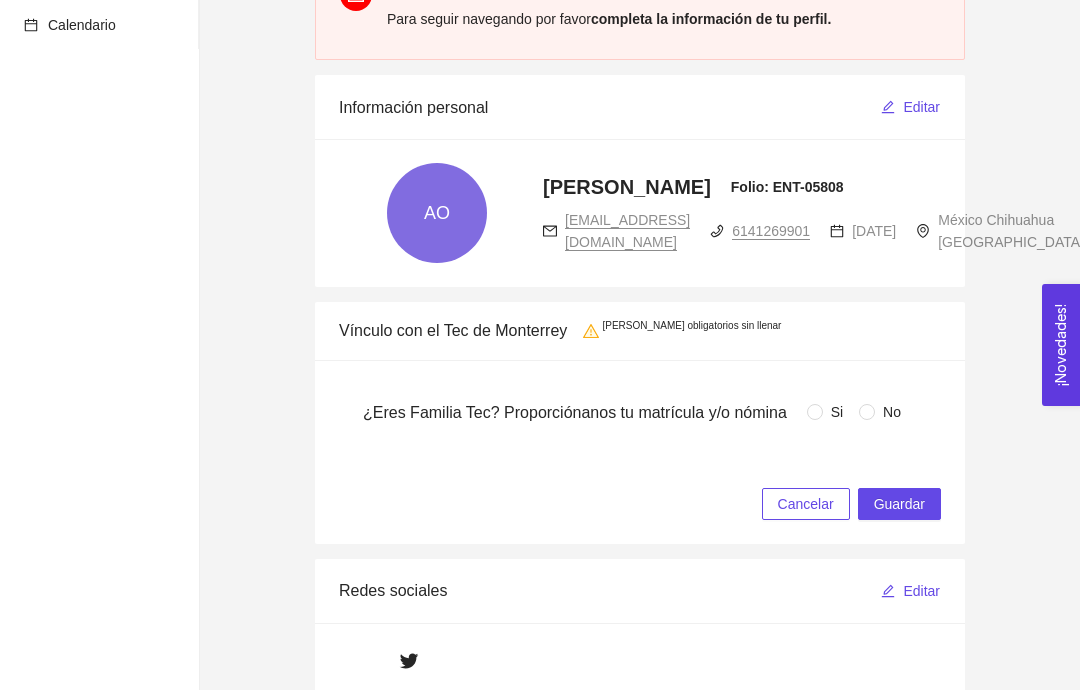 click on "No" at bounding box center [892, 412] 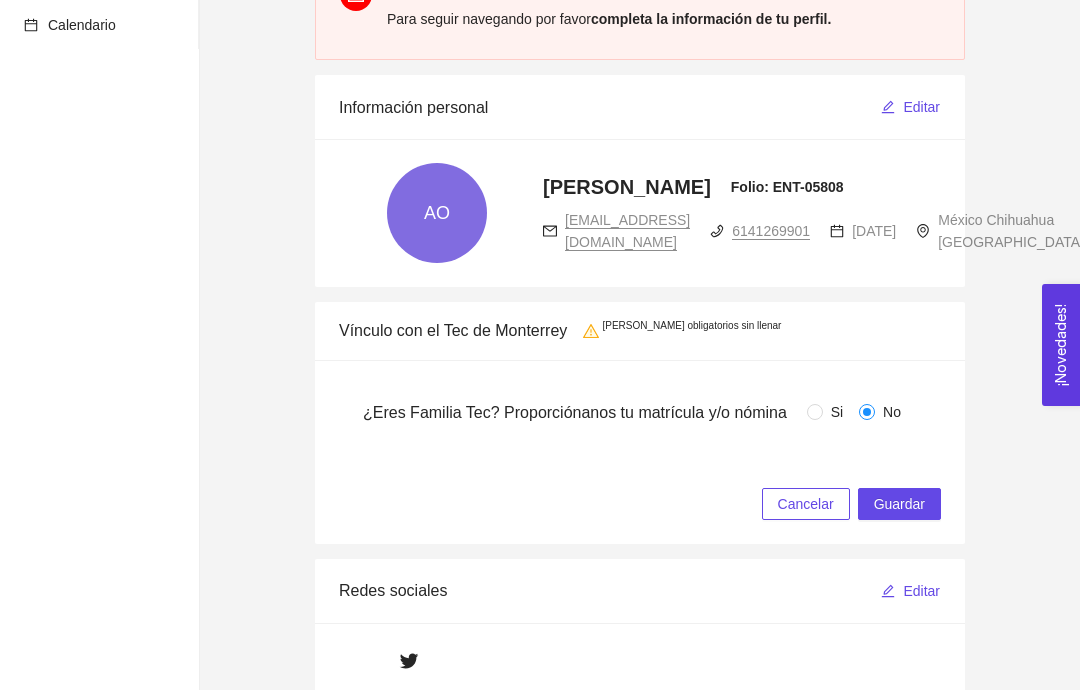 click on "Guardar" at bounding box center (899, 504) 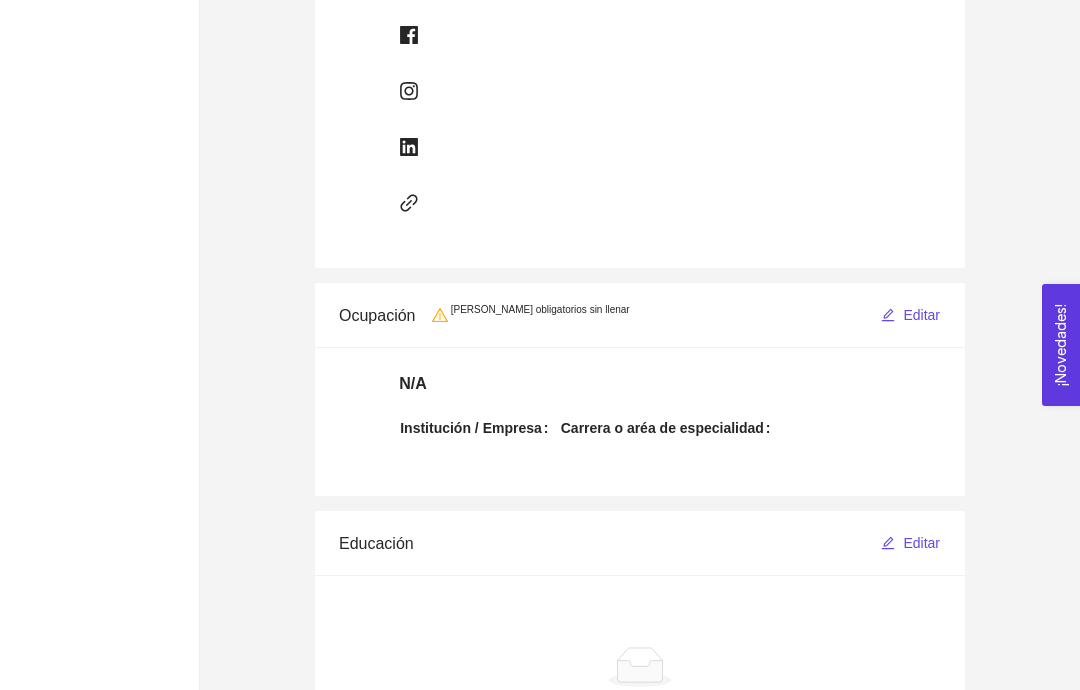 scroll, scrollTop: 879, scrollLeft: 0, axis: vertical 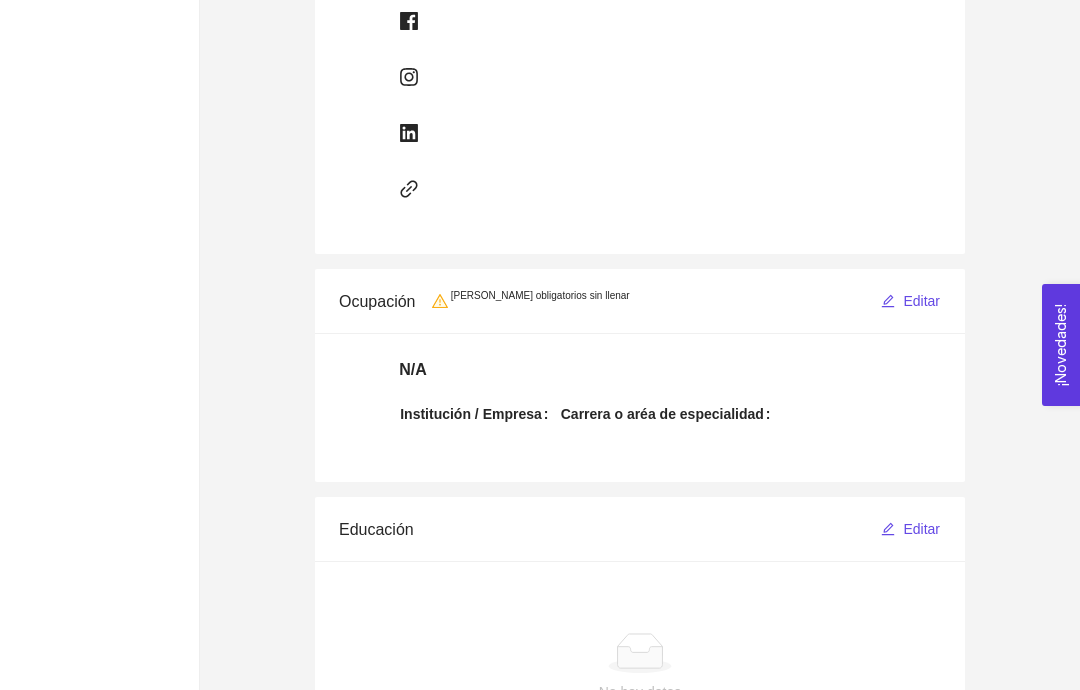 click on "Editar" at bounding box center [921, 301] 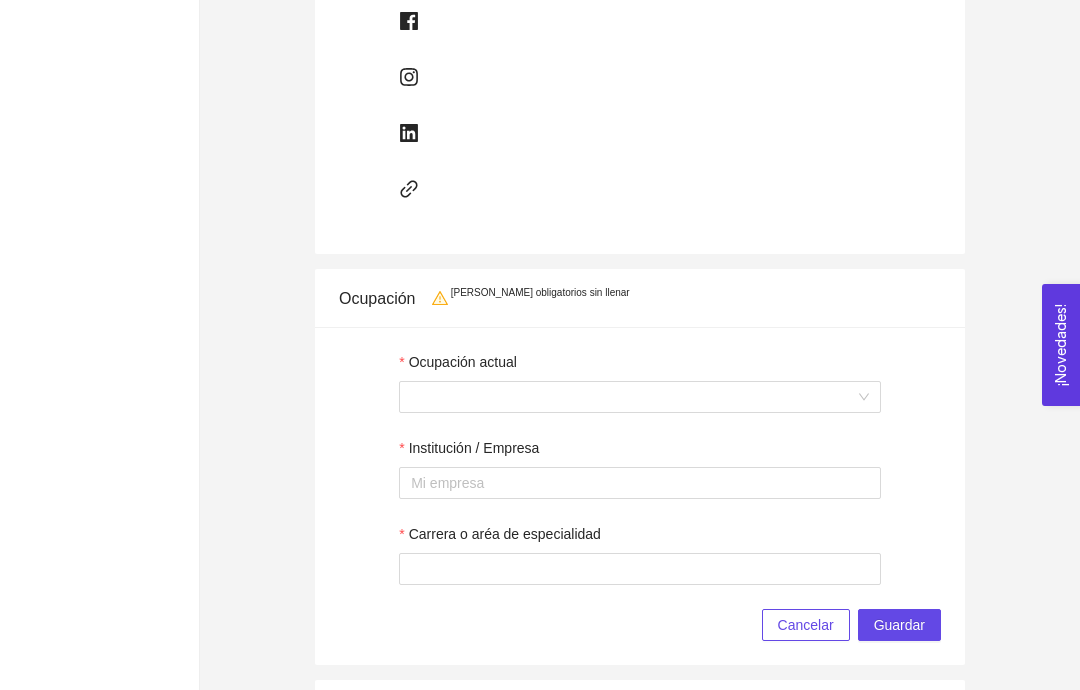 click at bounding box center (640, 397) 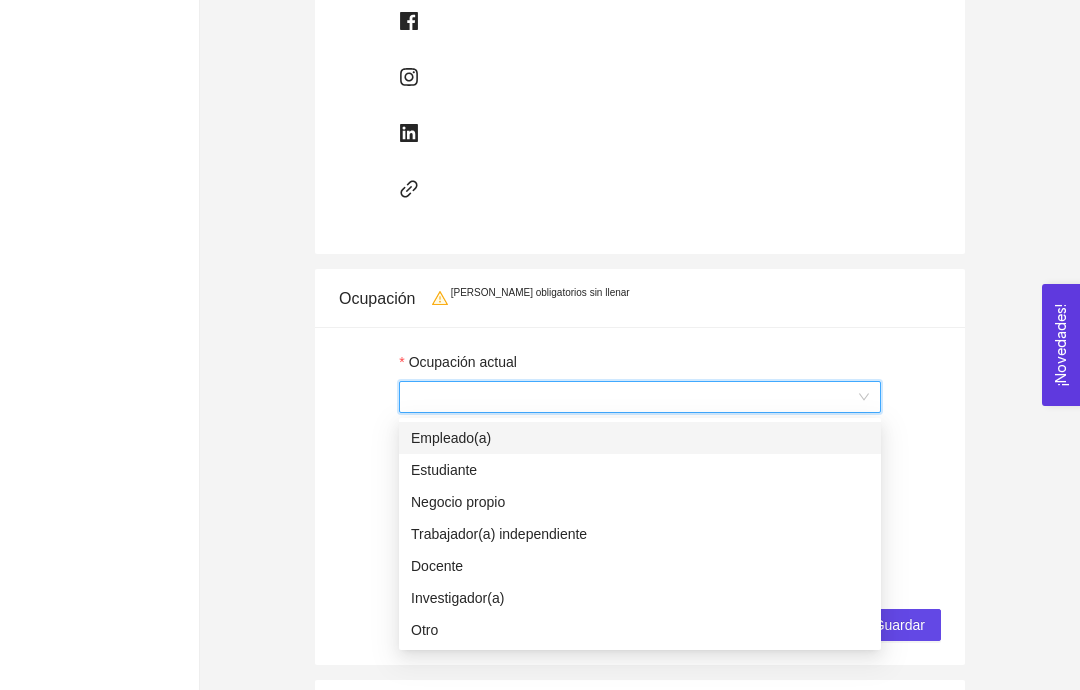 click on "Estudiante" at bounding box center [640, 470] 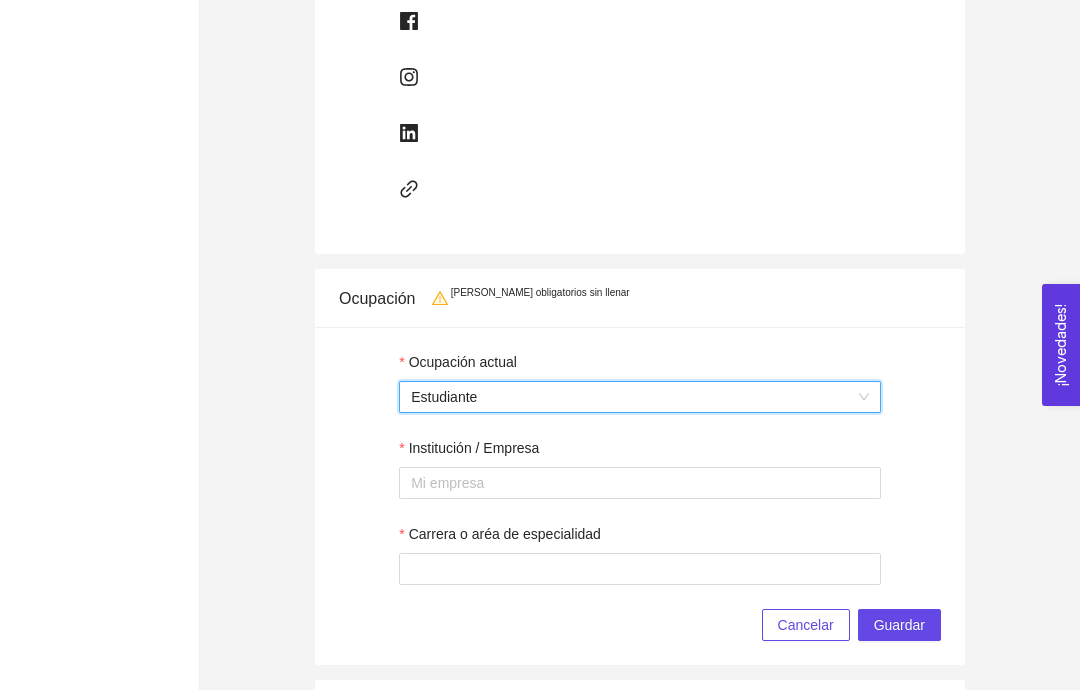 click at bounding box center [640, 483] 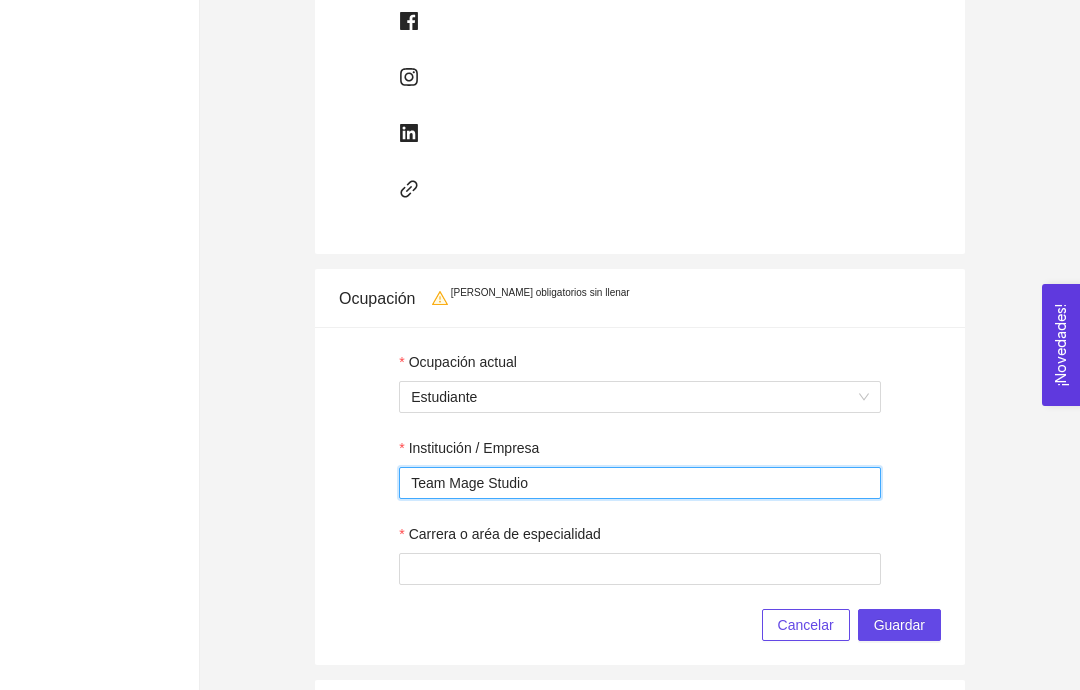type on "Team Mage Studio" 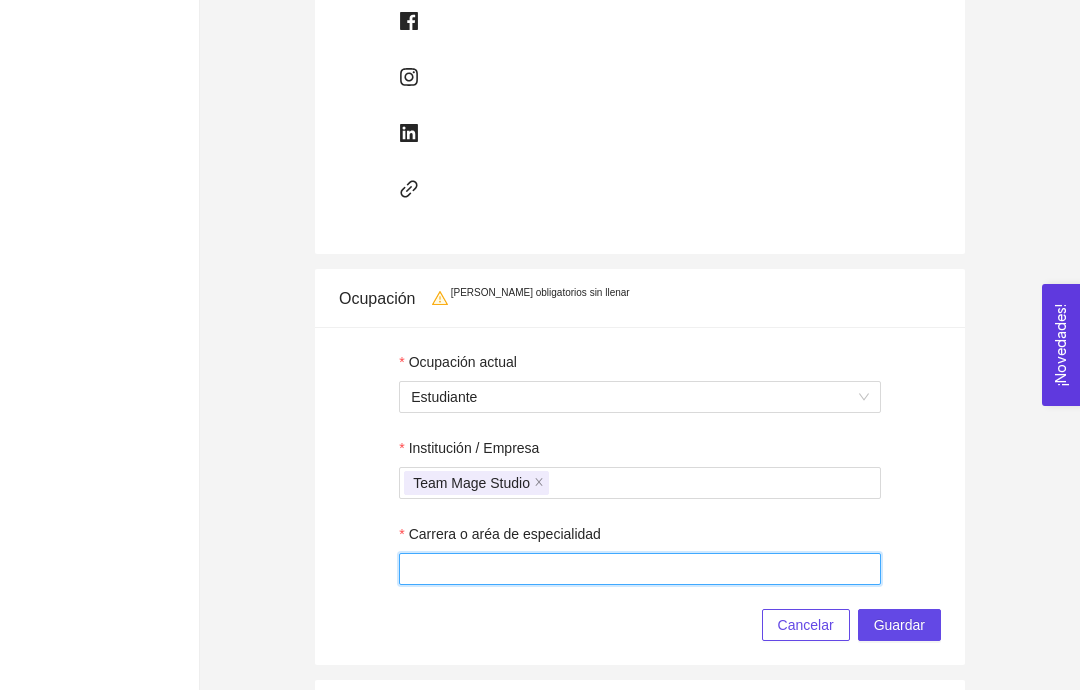 click on "Carrera o aréa de especialidad" at bounding box center [640, 569] 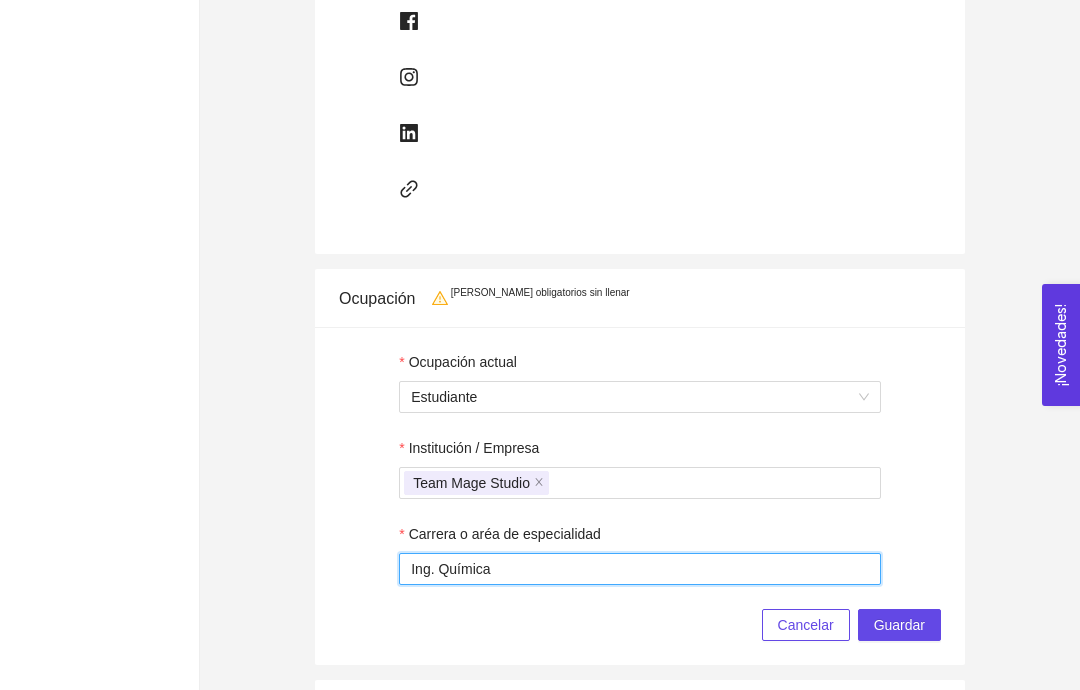 type on "Ing. Química" 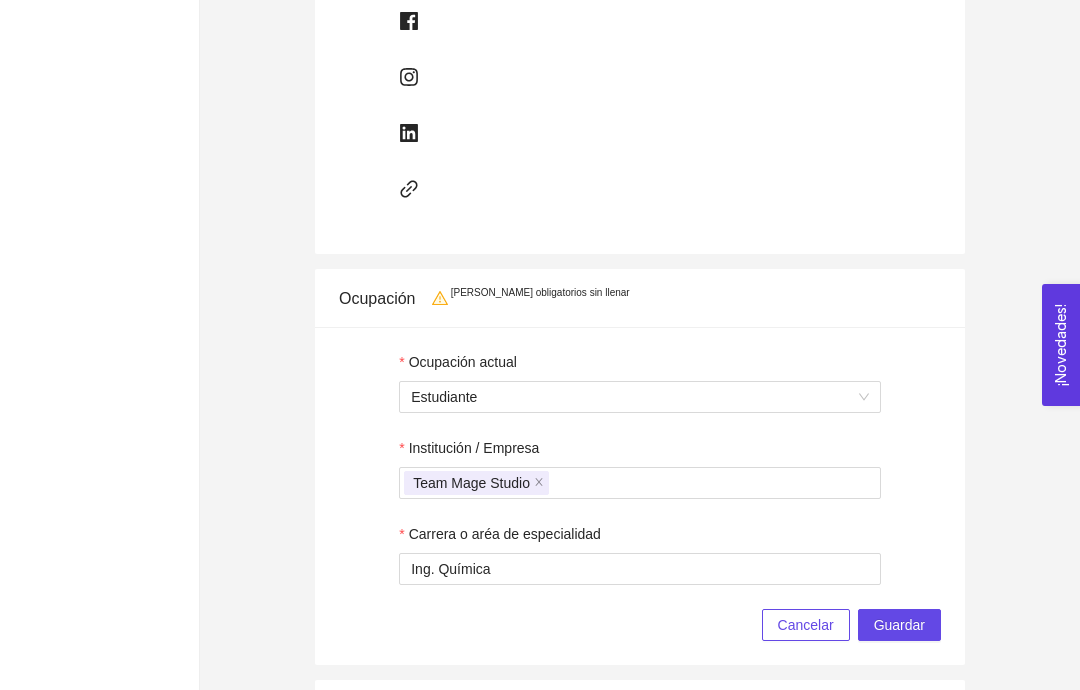 click on "Guardar" at bounding box center [899, 625] 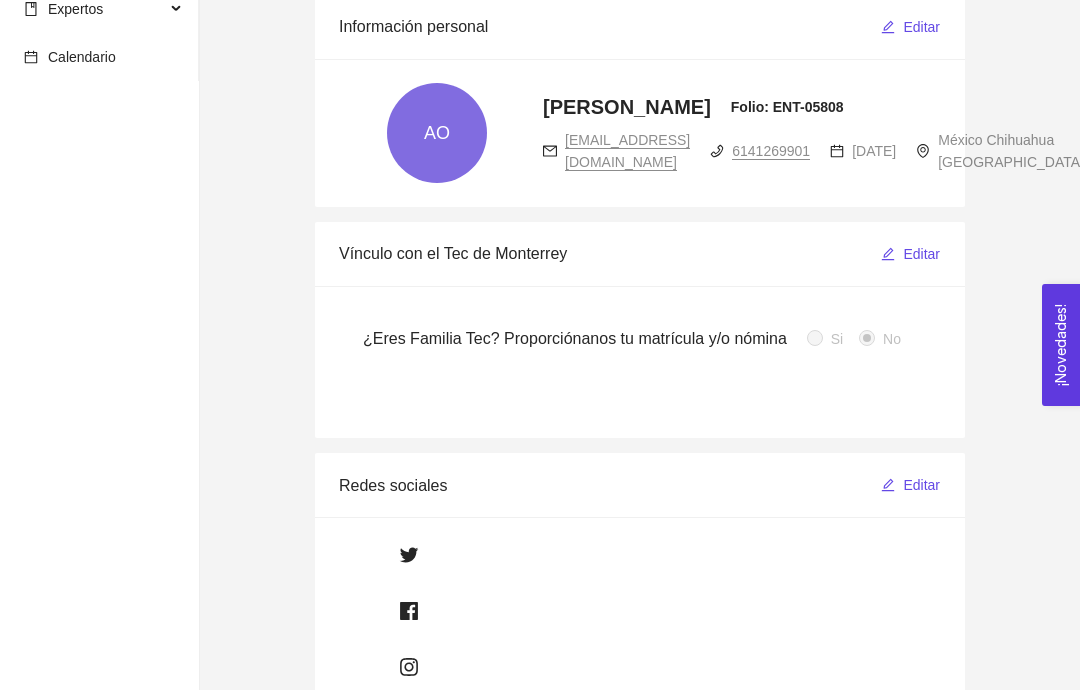 scroll, scrollTop: 0, scrollLeft: 0, axis: both 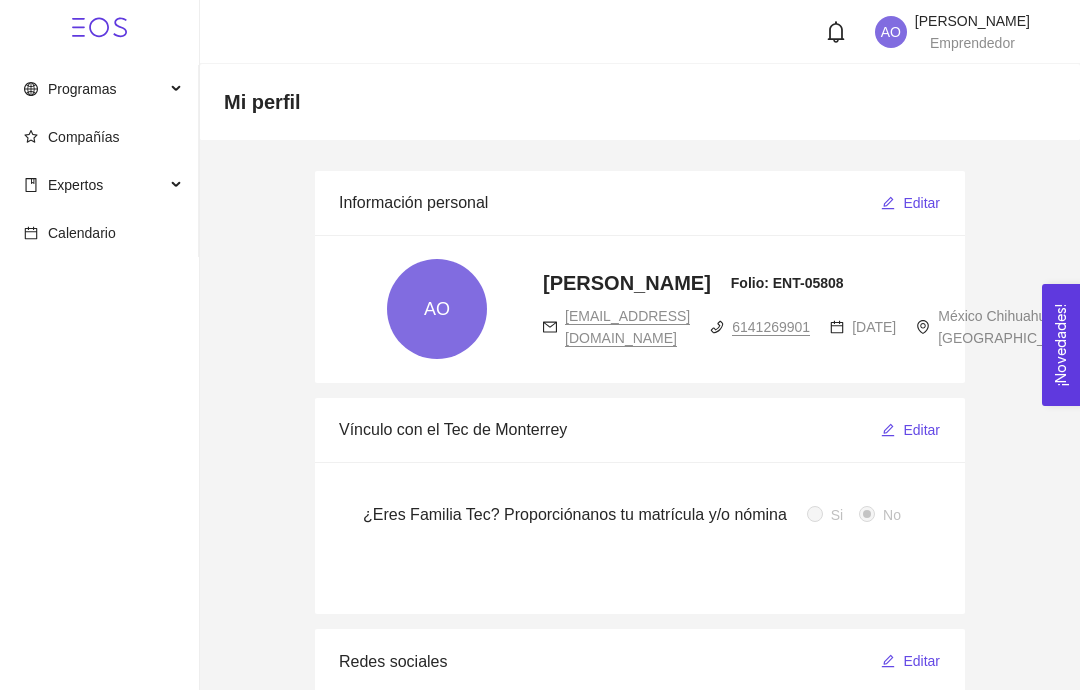 click on "Compañías" at bounding box center (72, 137) 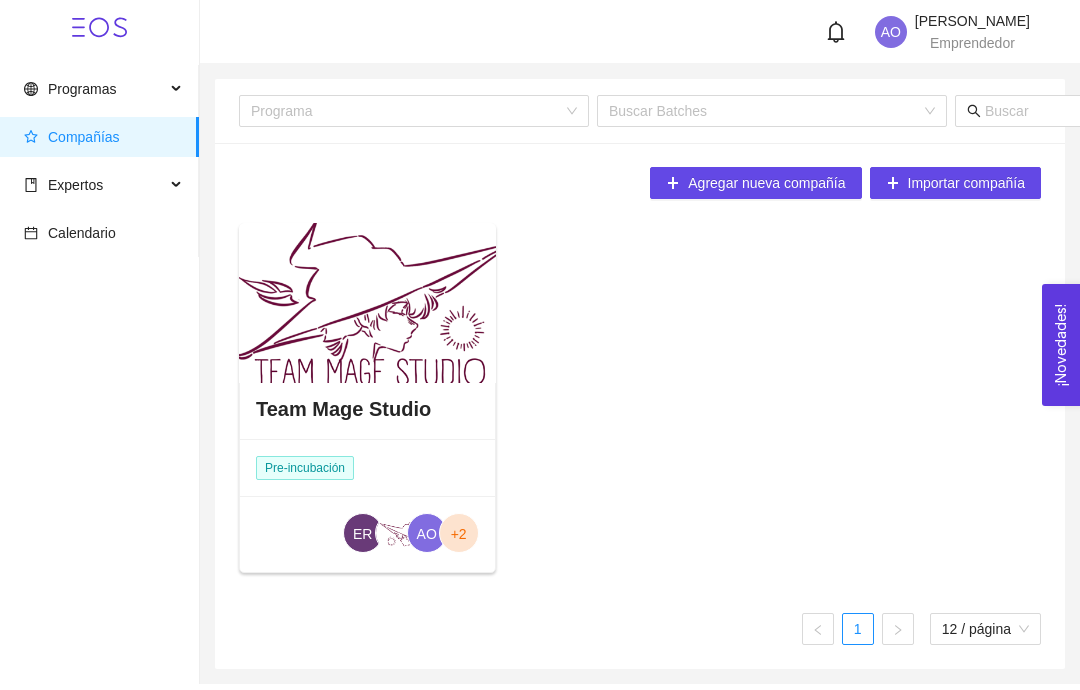 click at bounding box center [367, 303] 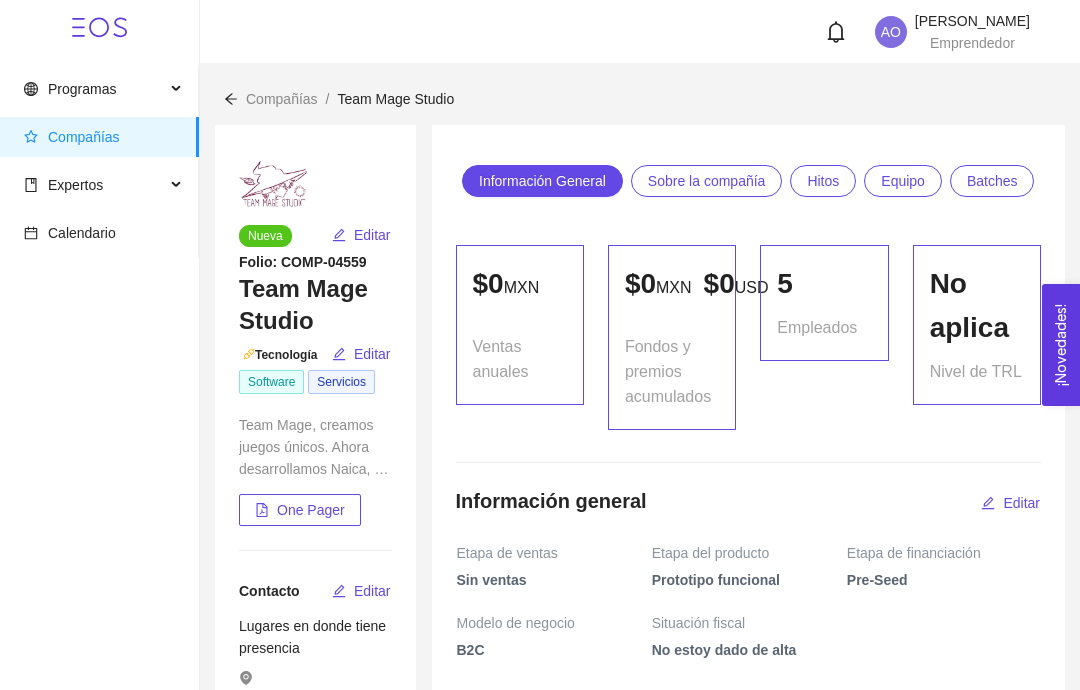 click on "Batches" at bounding box center [992, 181] 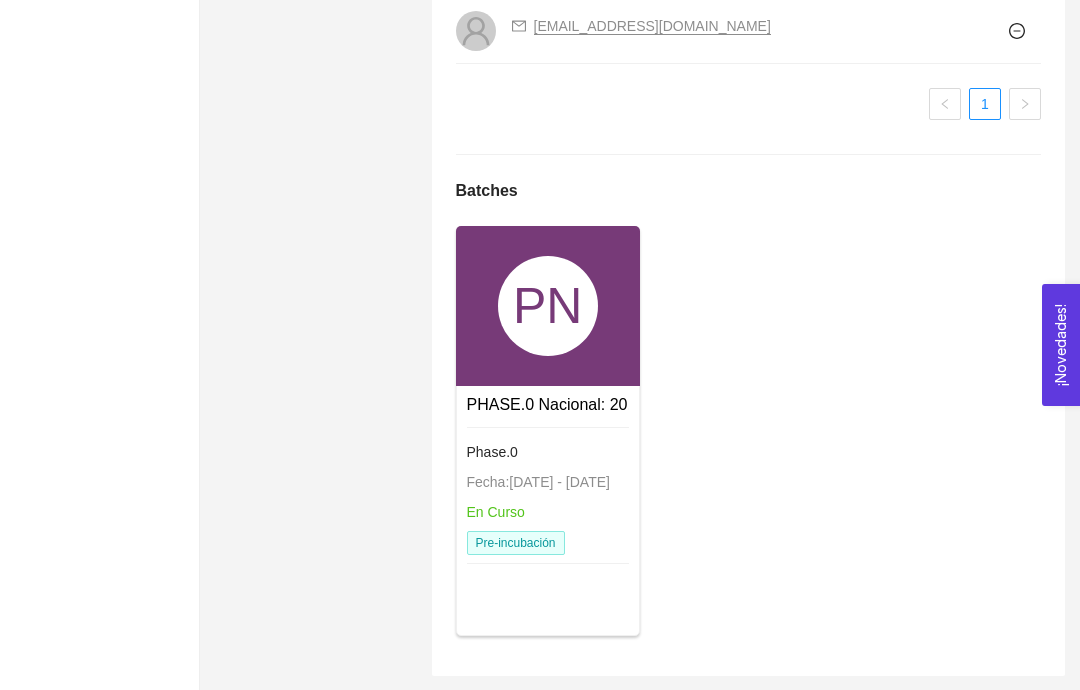click on "PN" at bounding box center [548, 306] 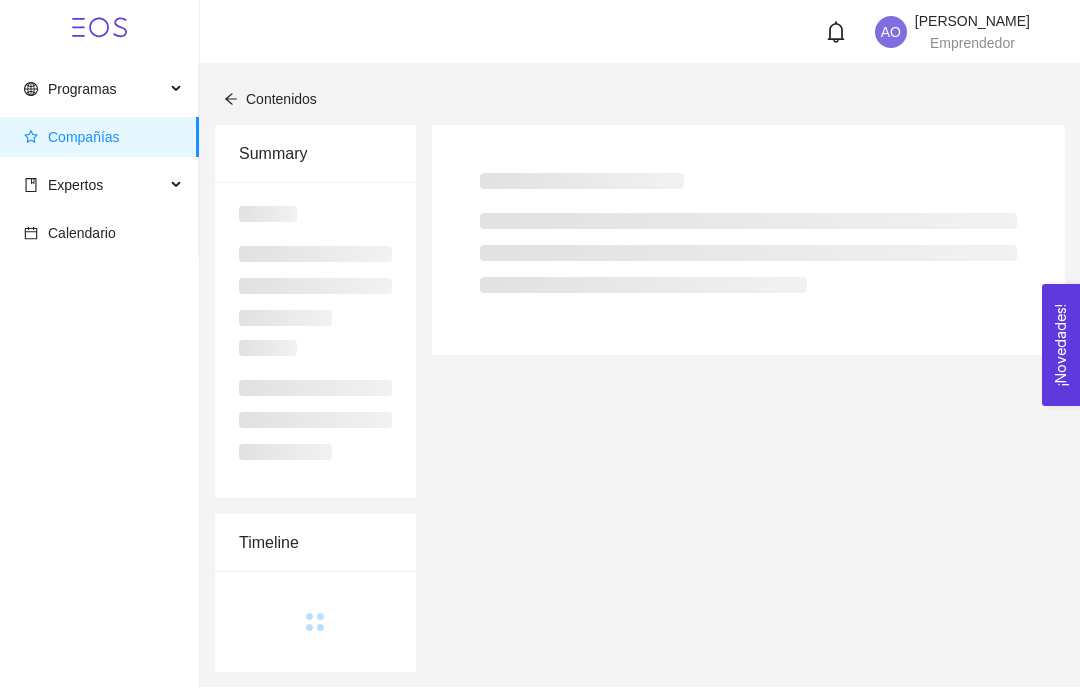scroll, scrollTop: 0, scrollLeft: 0, axis: both 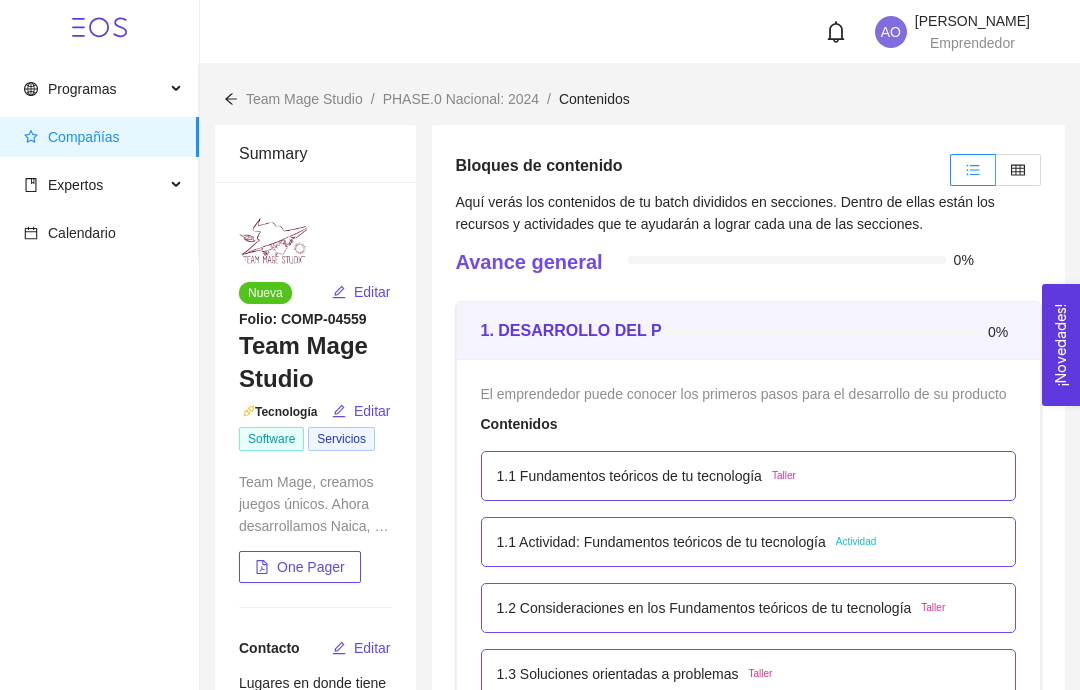 click on "1.1 Fundamentos teóricos de tu tecnología Taller" at bounding box center [749, 476] 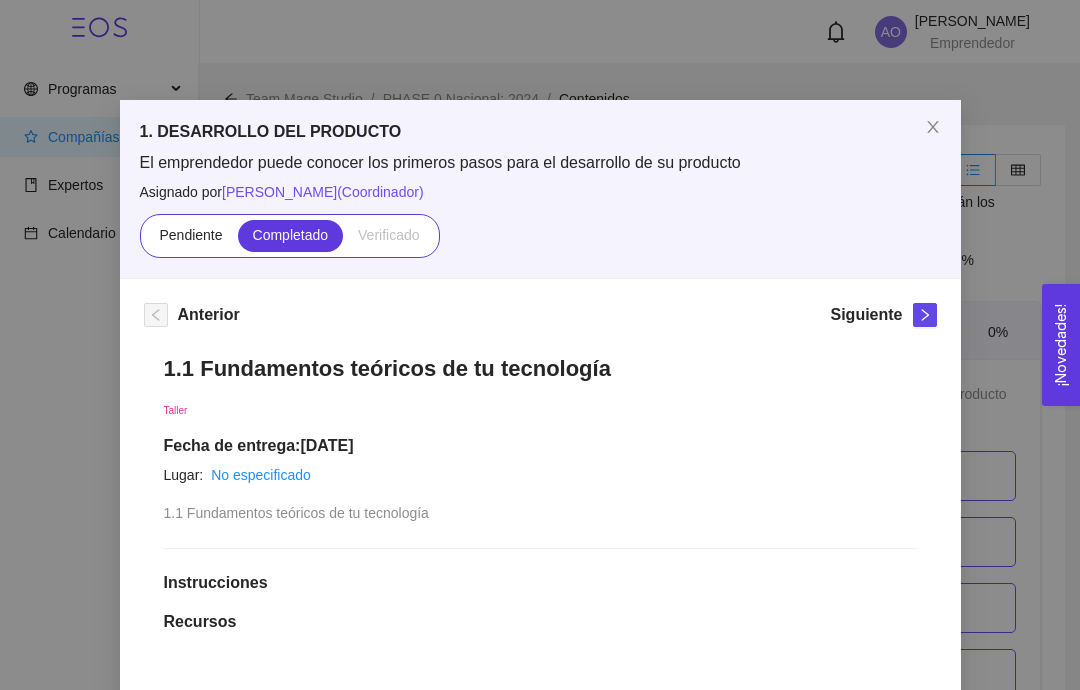 scroll, scrollTop: 0, scrollLeft: 0, axis: both 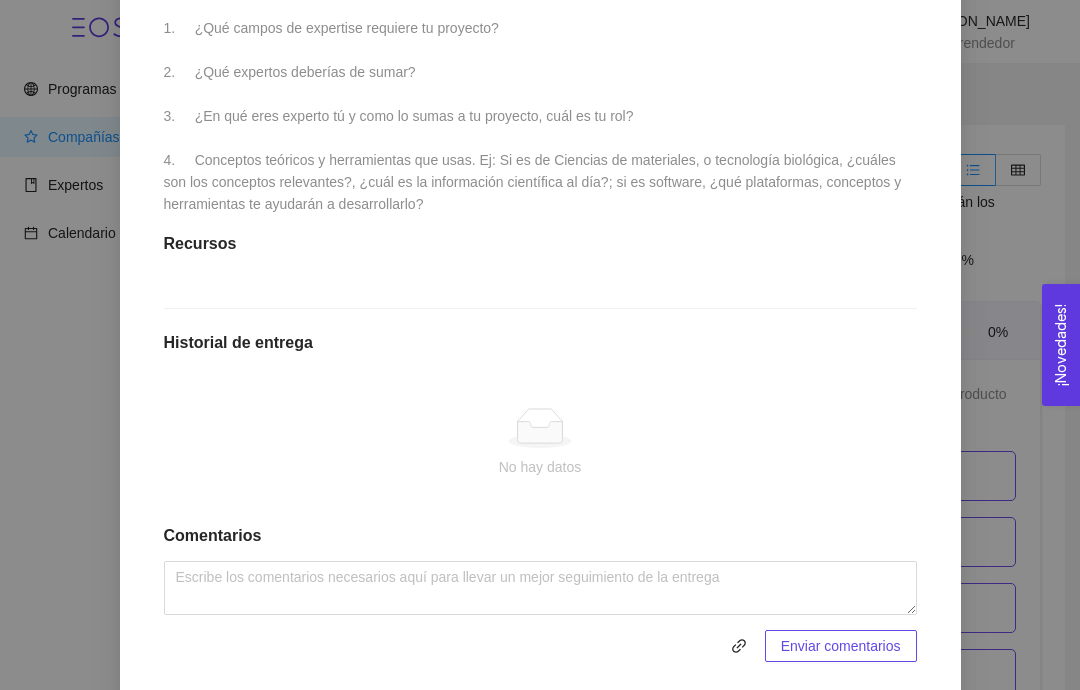 click on "No hay datos" at bounding box center [540, 443] 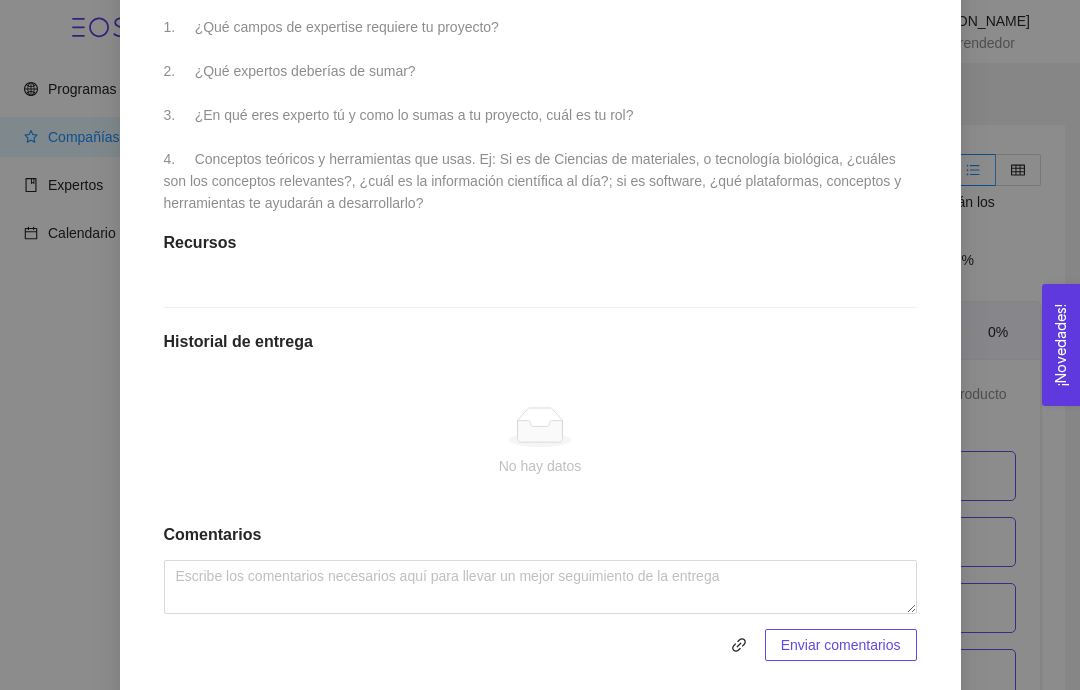 scroll, scrollTop: 600, scrollLeft: 0, axis: vertical 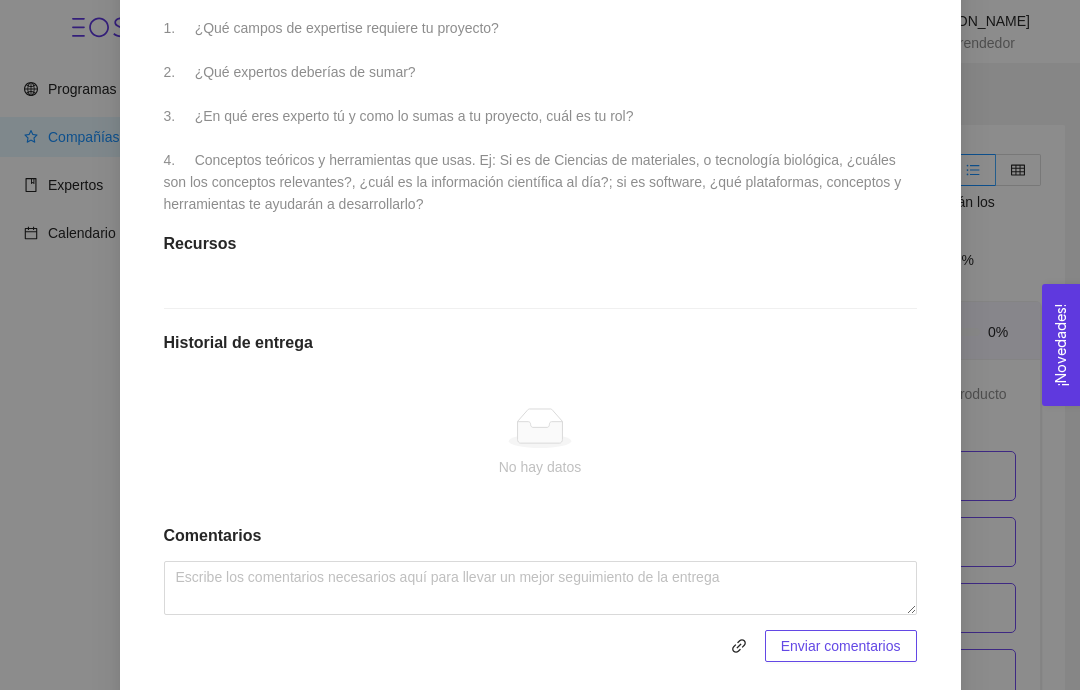 click 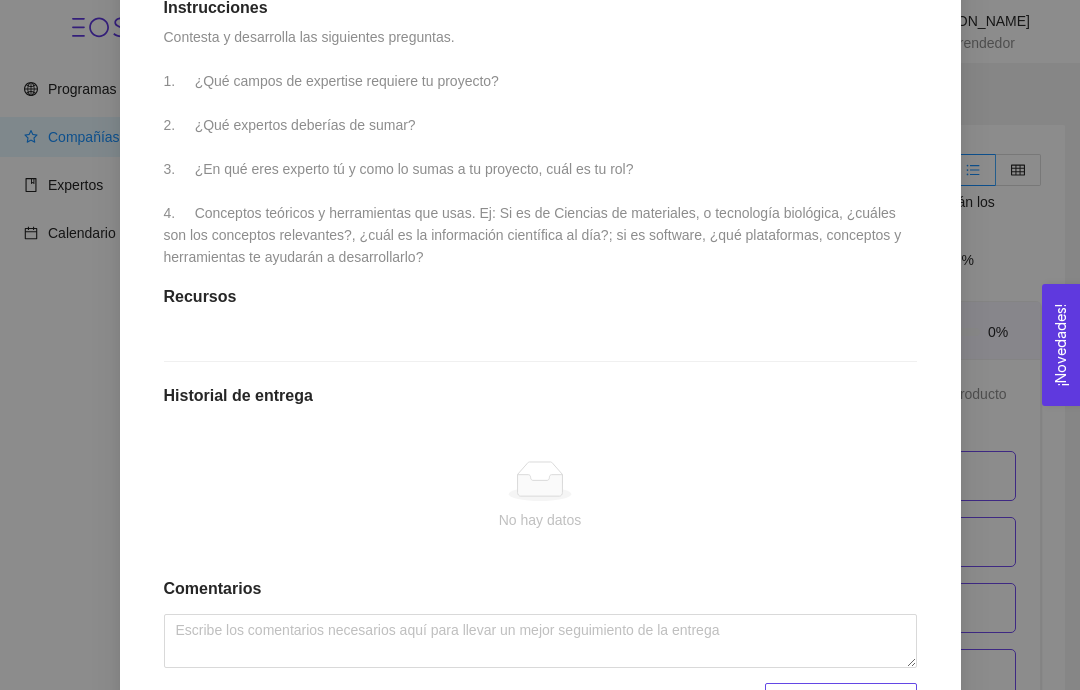 scroll, scrollTop: 547, scrollLeft: 0, axis: vertical 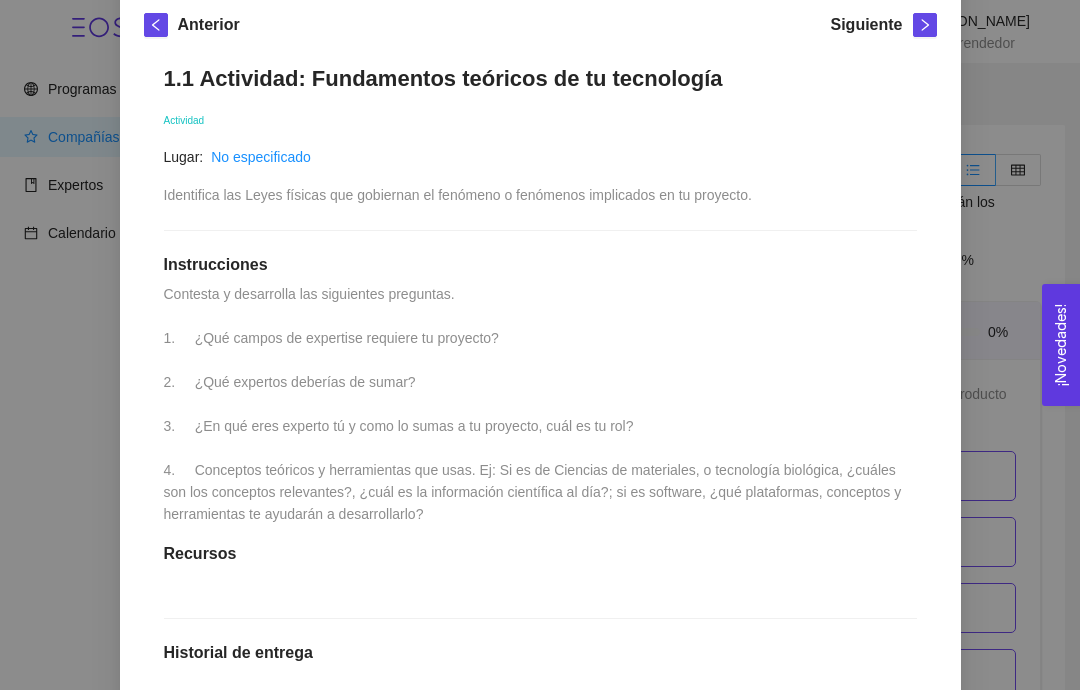 copy on "1.	¿Qué campos de expertise requiere tu proyecto?
2.	¿Qué expertos deberías de sumar?
3.	¿En qué eres experto tú y como lo sumas a tu proyecto, cuál es tu rol?
4.	Conceptos teóricos y herramientas que usas. Ej: Si es de Ciencias de materiales, o tecnología biológica, ¿cuáles son los conceptos relevantes?, ¿cuál es la información científica al día?; si es software, ¿qué plataformas, conceptos y herramientas te ayudarán a desarrollarlo?" 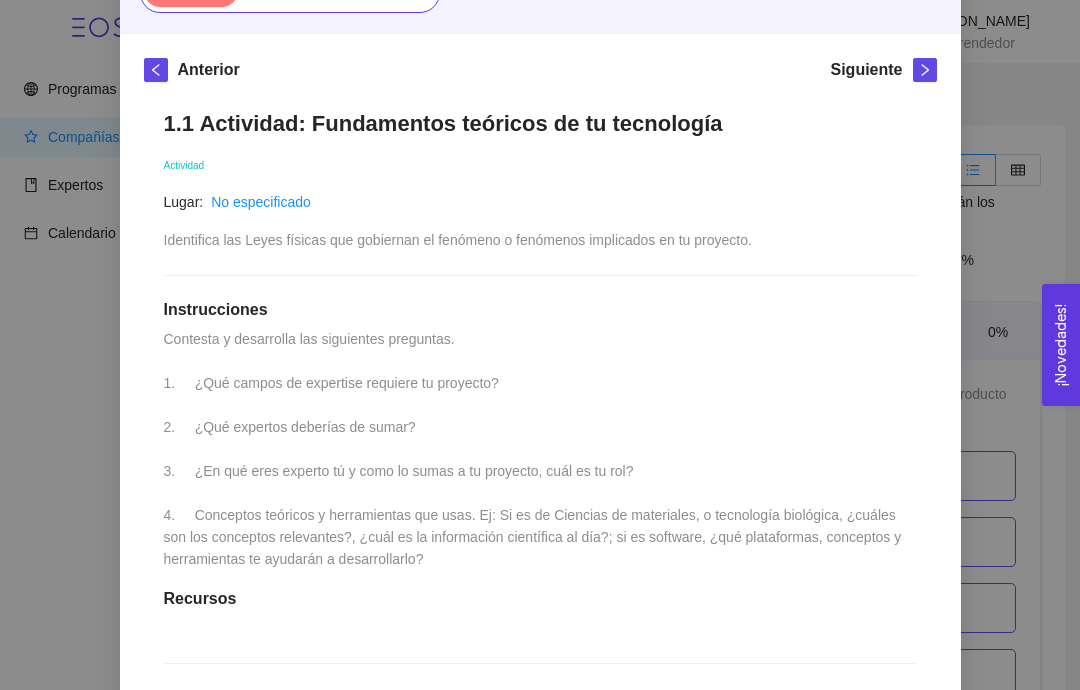 scroll, scrollTop: 244, scrollLeft: 0, axis: vertical 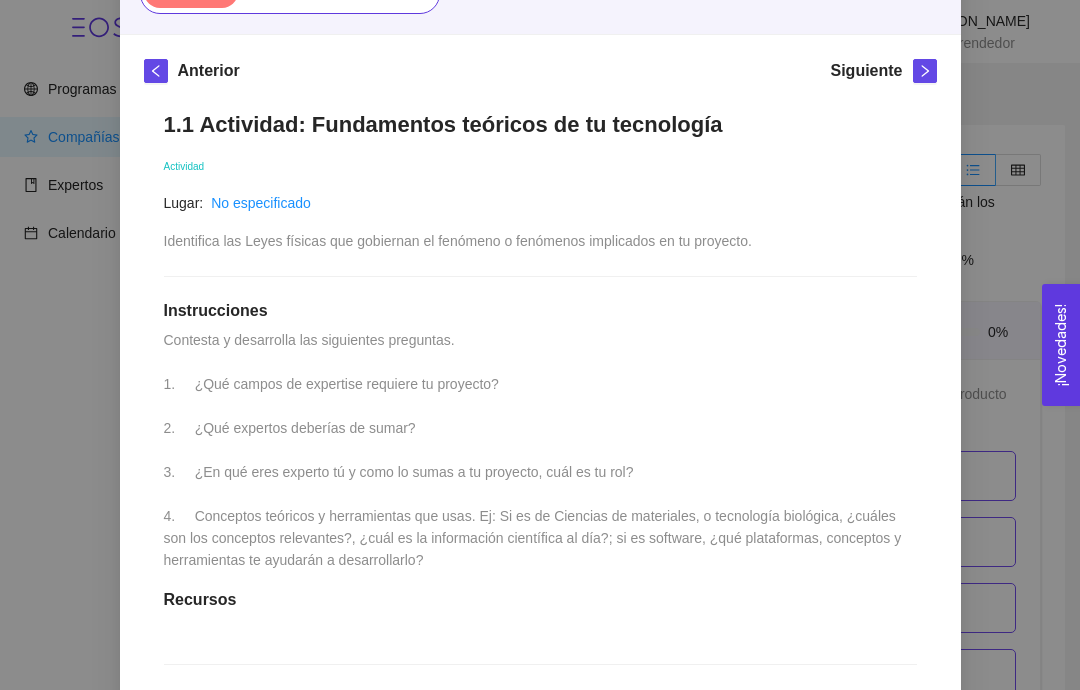 copy on "1.	¿Qué campos de expertise requiere tu proyecto?
2.	¿Qué expertos deberías de sumar?
3.	¿En qué eres experto tú y como lo sumas a tu proyecto, cuál es tu rol?
4.	Conceptos teóricos y herramientas que usas. Ej: Si es de Ciencias de materiales, o tecnología biológica, ¿cuáles son los conceptos relevantes?, ¿cuál es la información científica al día?; si es software, ¿qué plataformas, conceptos y herramientas te ayudarán a desarrollarlo?" 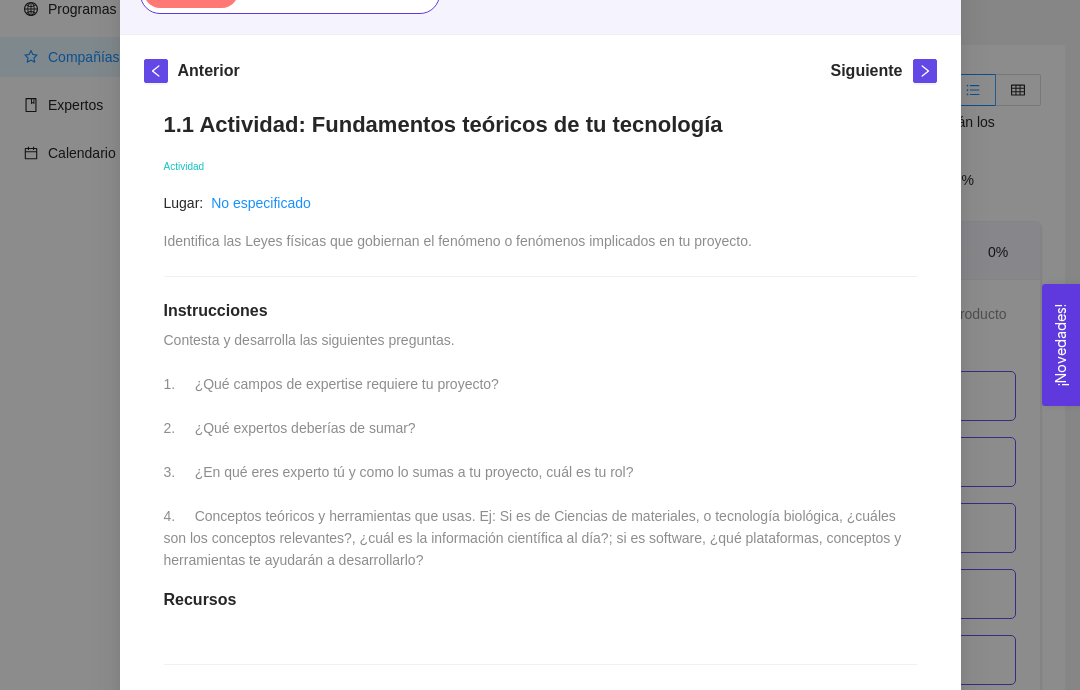 click on "1.1 Actividad: Fundamentos teóricos de tu tecnología Actividad Lugar: No especificado Identifica las Leyes físicas que gobiernan el fenómeno o fenómenos implicados en tu proyecto.
Instrucciones Contesta y desarrolla las siguientes preguntas.
1.	¿Qué campos de expertise requiere tu proyecto?
2.	¿Qué expertos deberías de sumar?
3.	¿En qué eres experto tú y como lo sumas a tu proyecto, cuál es tu rol?
4.	Conceptos teóricos y herramientas que usas. Ej: Si es de Ciencias de materiales, o tecnología biológica, ¿cuáles son los conceptos relevantes?, ¿cuál es la información científica al día?; si es software, ¿qué plataformas, conceptos y herramientas te ayudarán a desarrollarlo?
Recursos Historial de entrega No hay datos Comentarios Enviar comentarios" at bounding box center (540, 564) 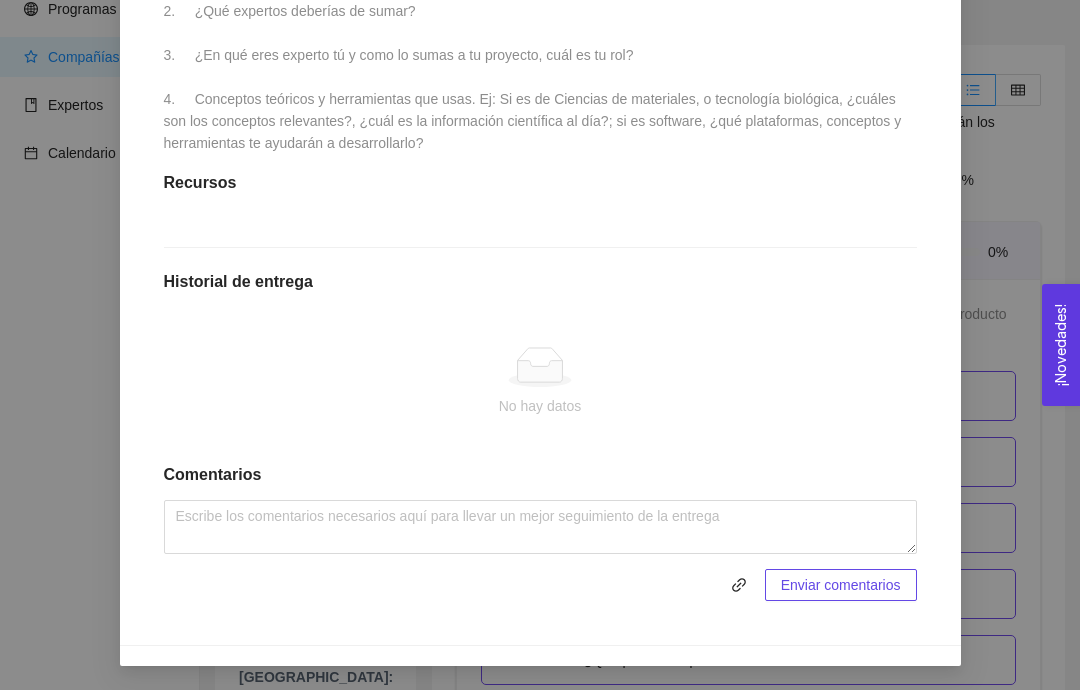 scroll, scrollTop: 680, scrollLeft: 0, axis: vertical 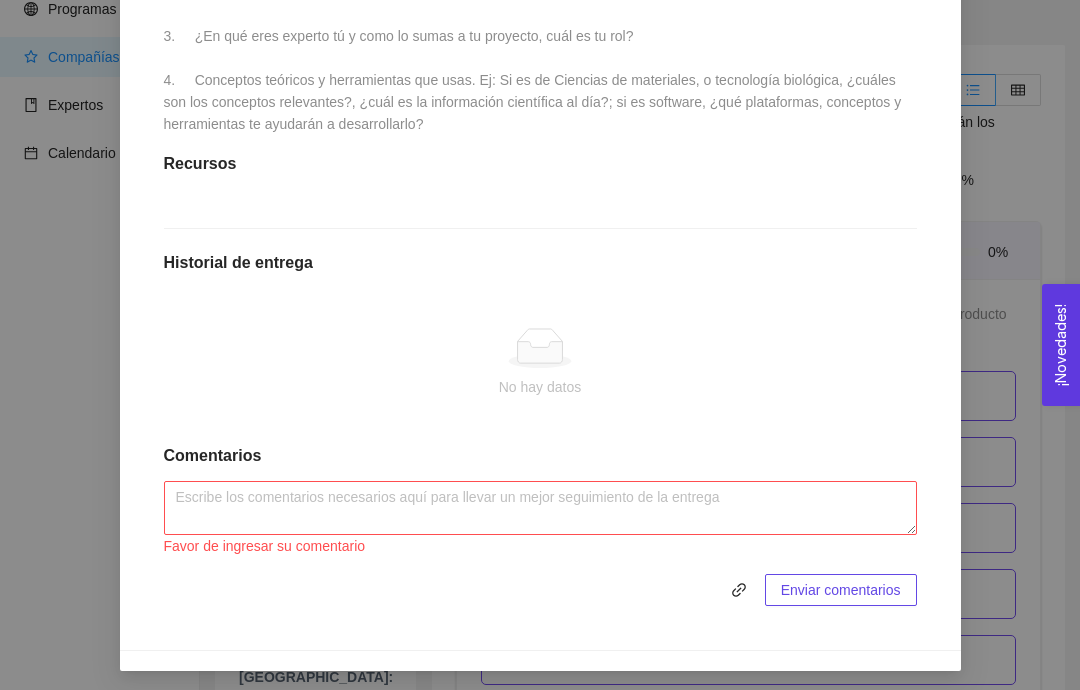 click at bounding box center (739, 590) 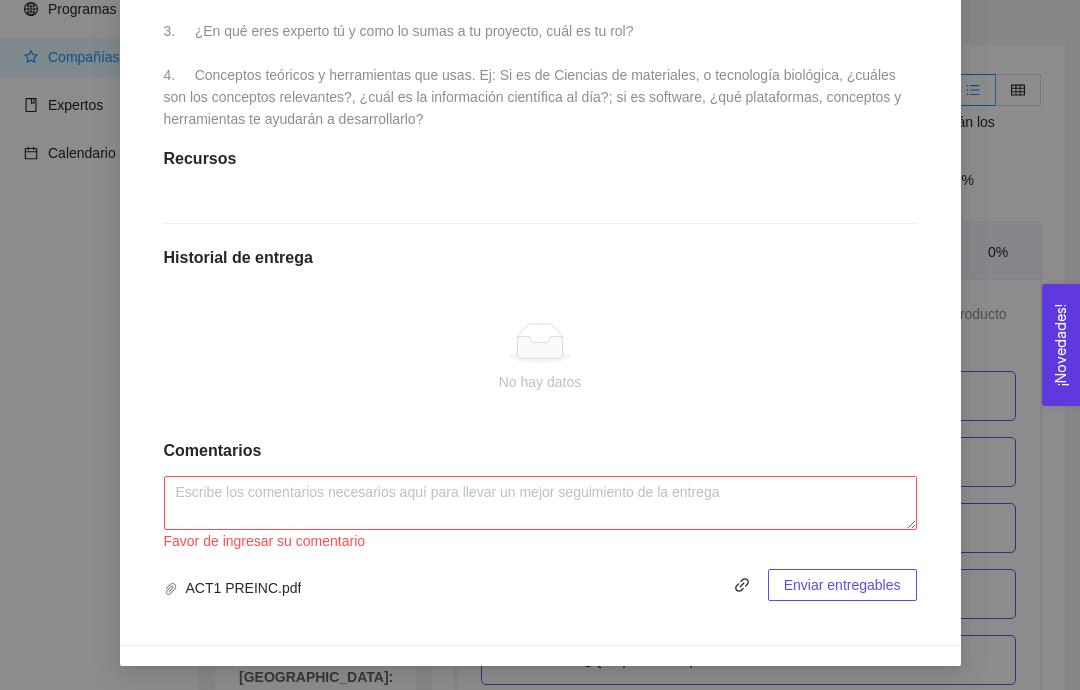 scroll, scrollTop: 704, scrollLeft: 0, axis: vertical 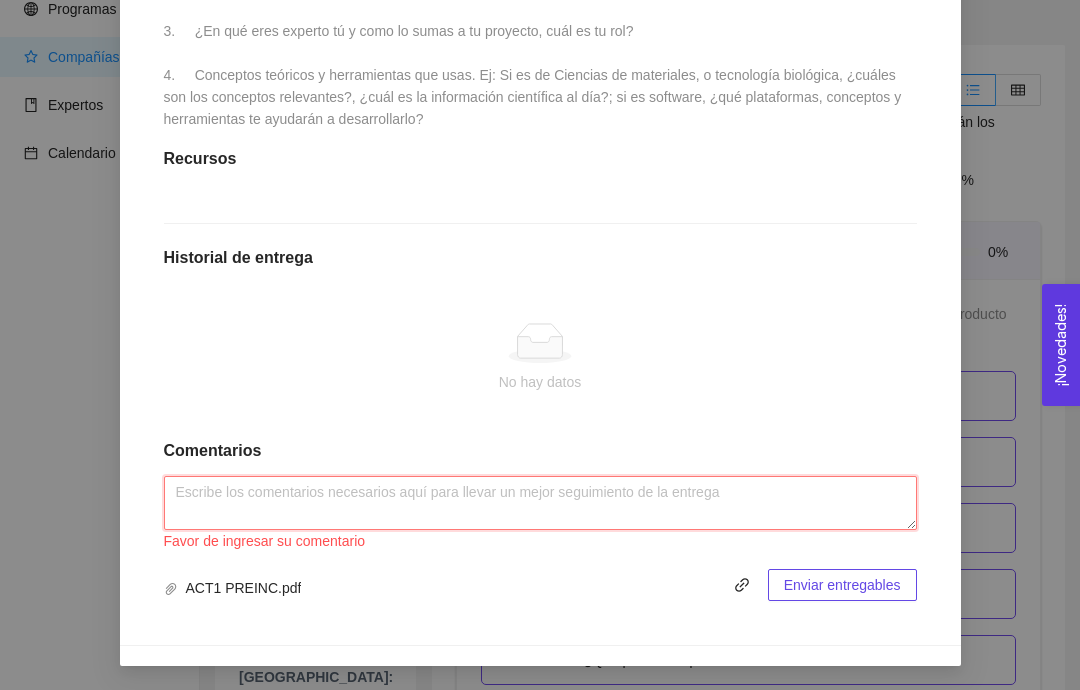 click at bounding box center [540, 503] 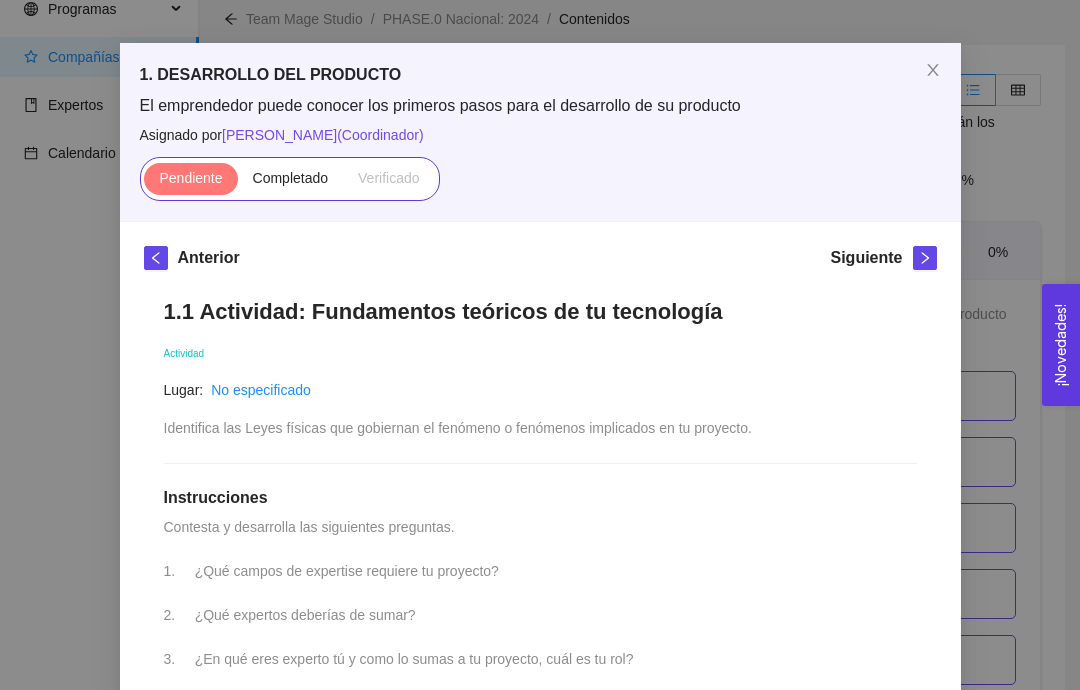 scroll, scrollTop: 56, scrollLeft: 0, axis: vertical 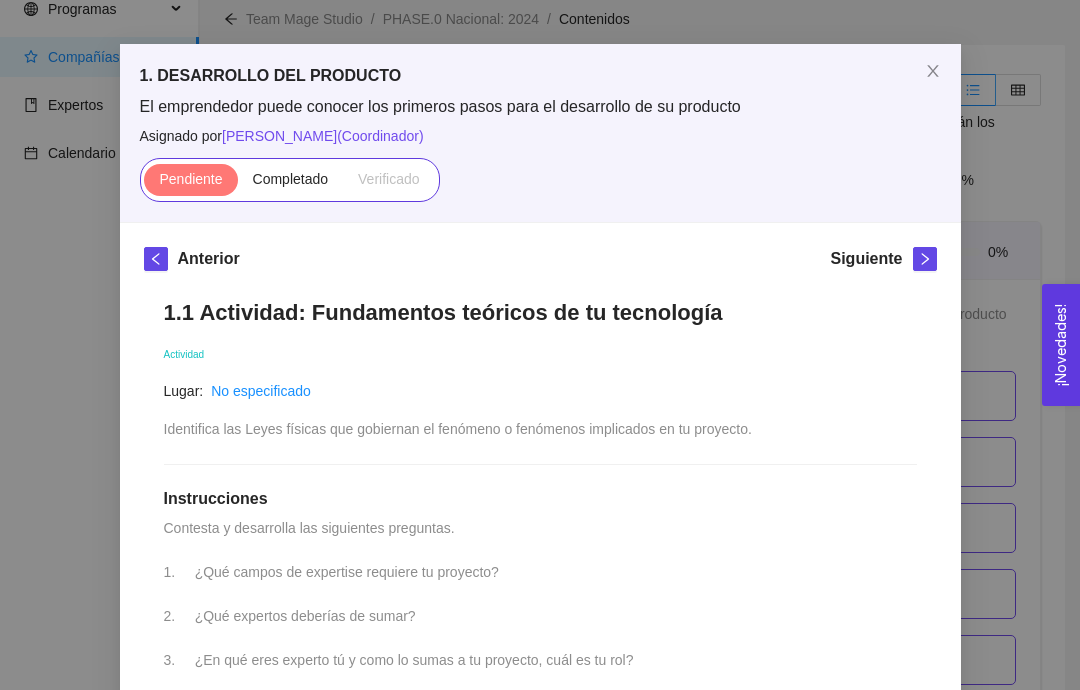click on "Pendiente Completado Verificado" at bounding box center [290, 180] 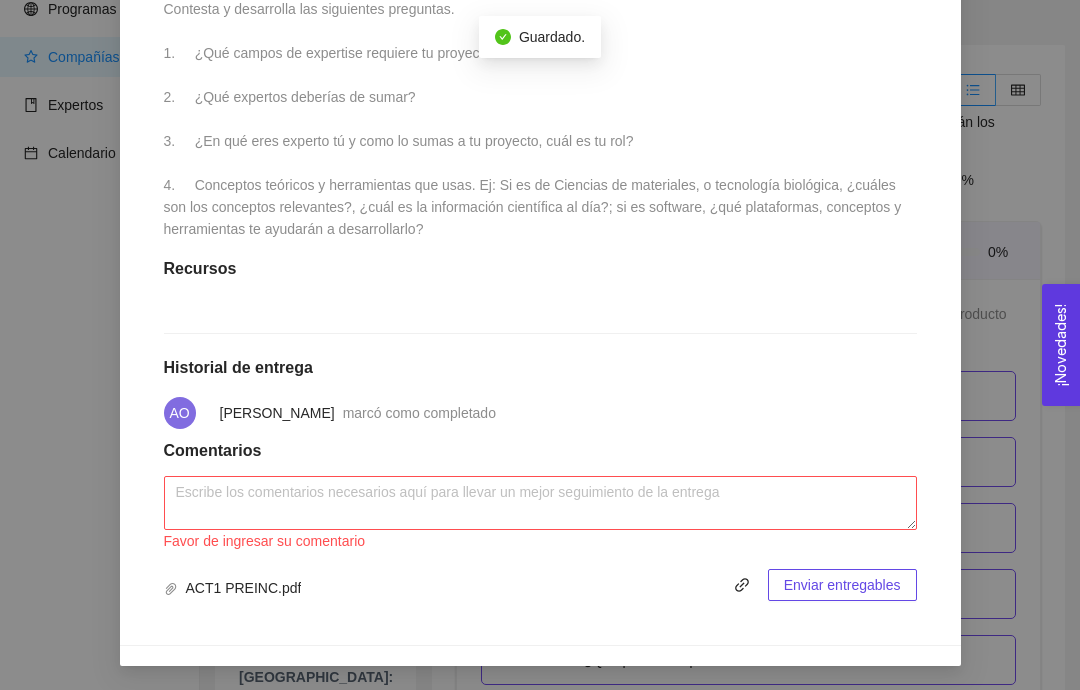 scroll, scrollTop: 594, scrollLeft: 0, axis: vertical 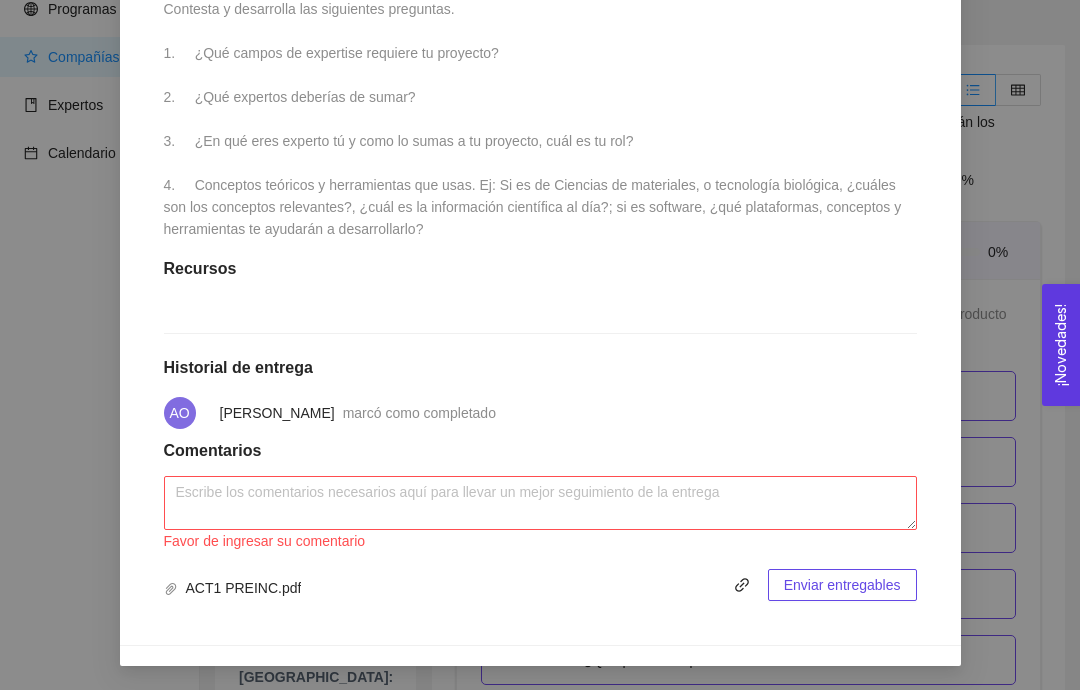 click on "Enviar entregables" at bounding box center (842, 585) 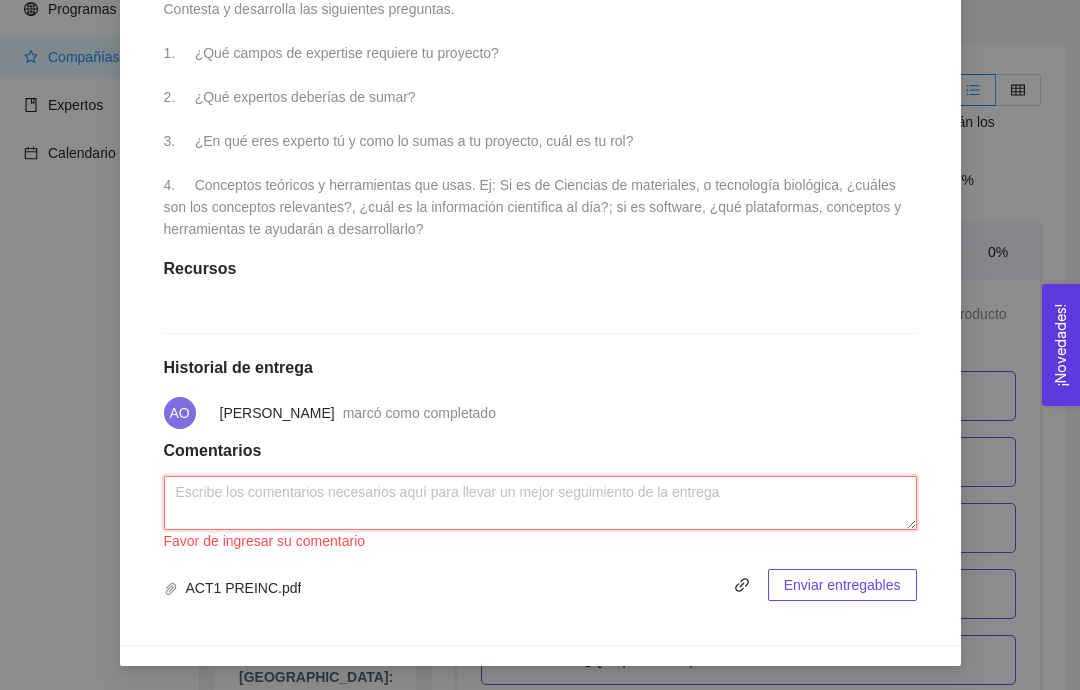 click at bounding box center [540, 503] 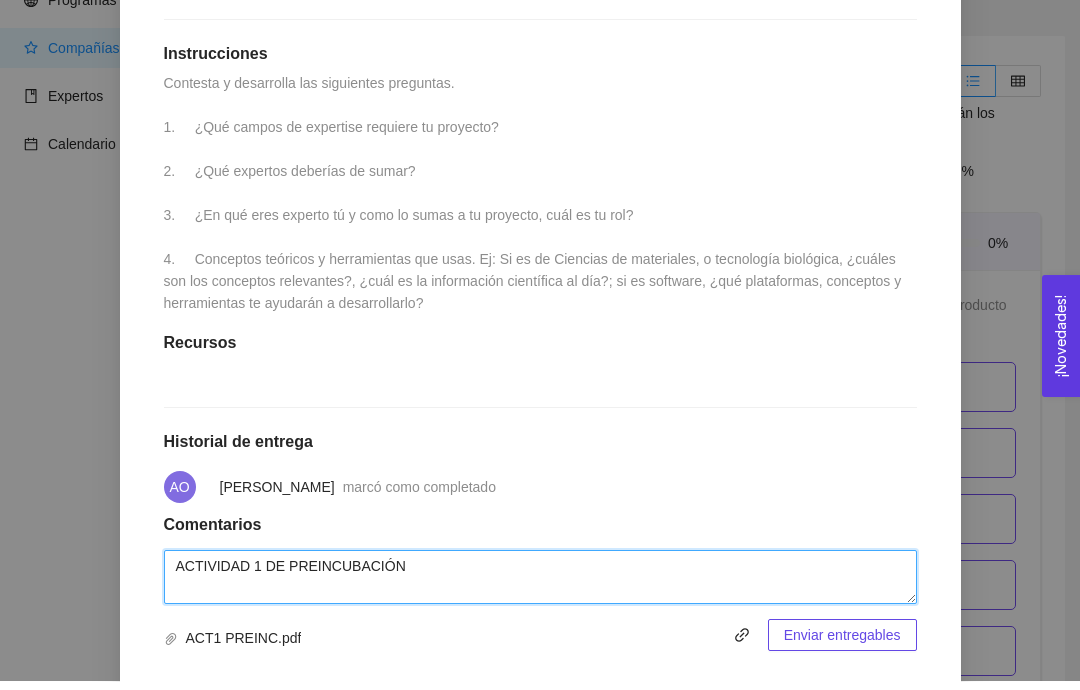 scroll, scrollTop: 490, scrollLeft: 0, axis: vertical 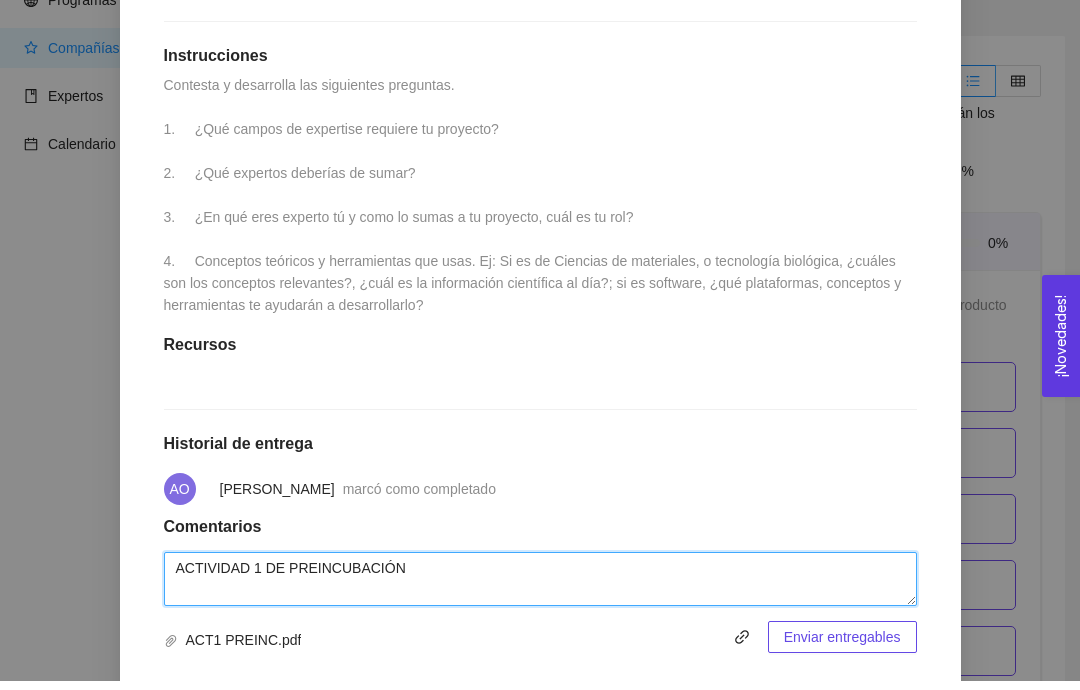 type on "ACTIVIDAD 1 DE PREINCUBACIÓN" 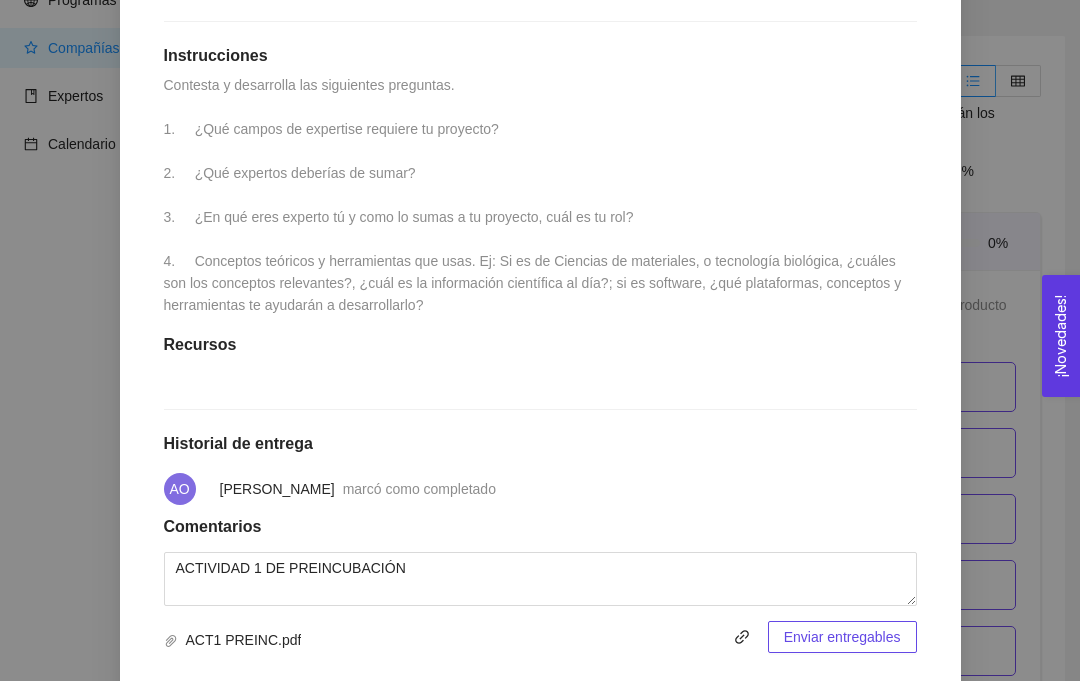 click on "Enviar entregables" at bounding box center [842, 646] 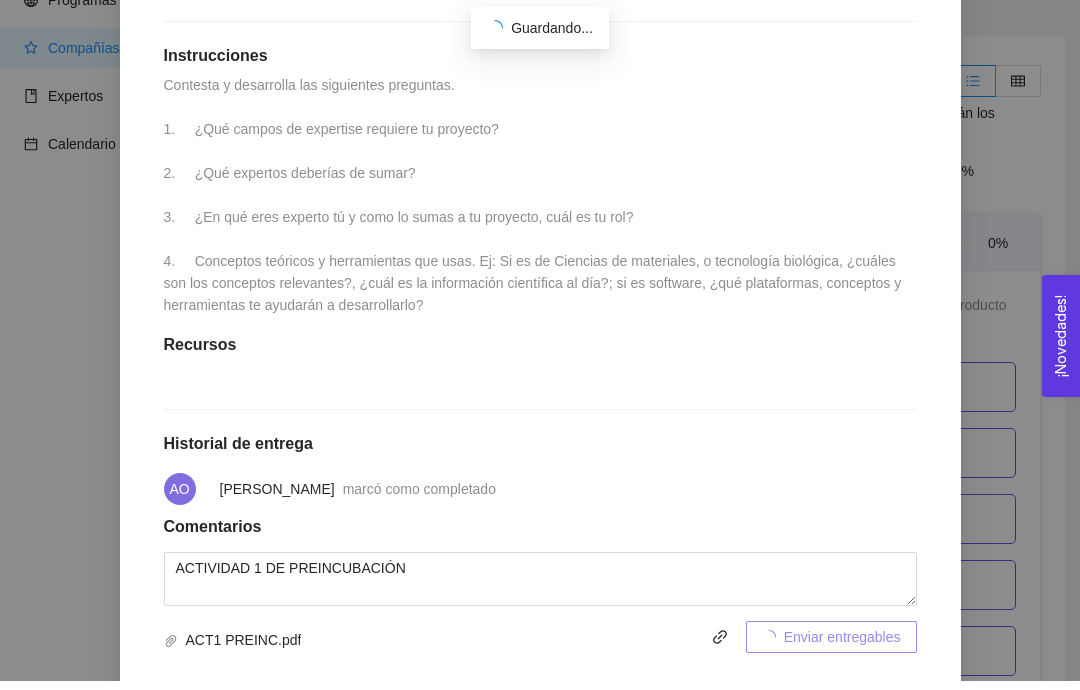 scroll, scrollTop: 89, scrollLeft: 0, axis: vertical 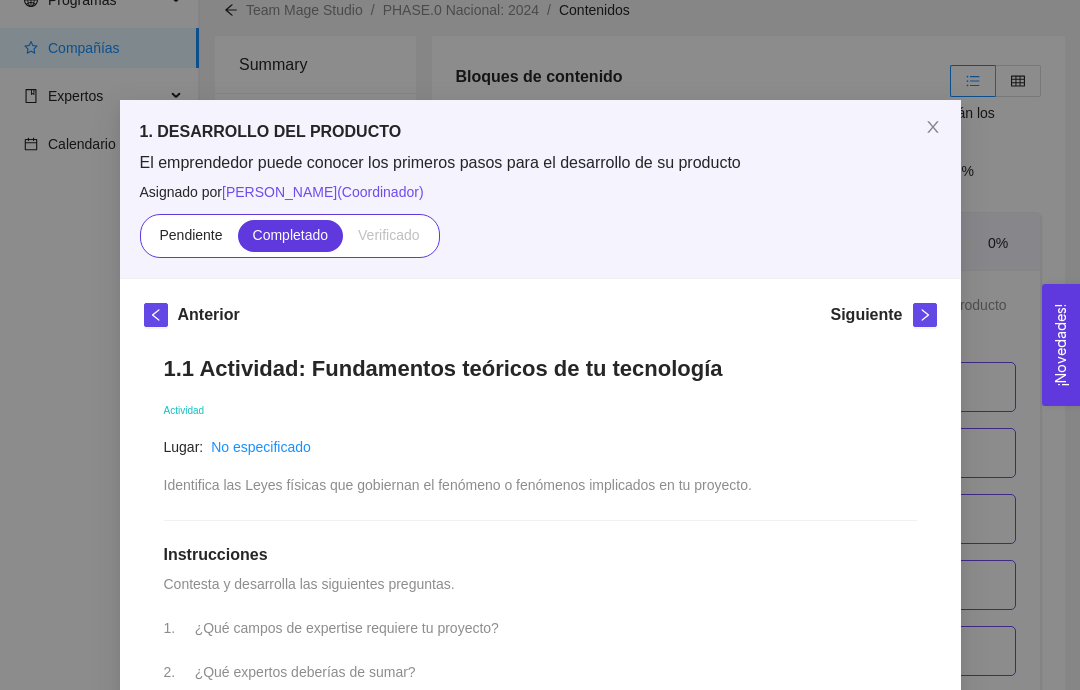 click 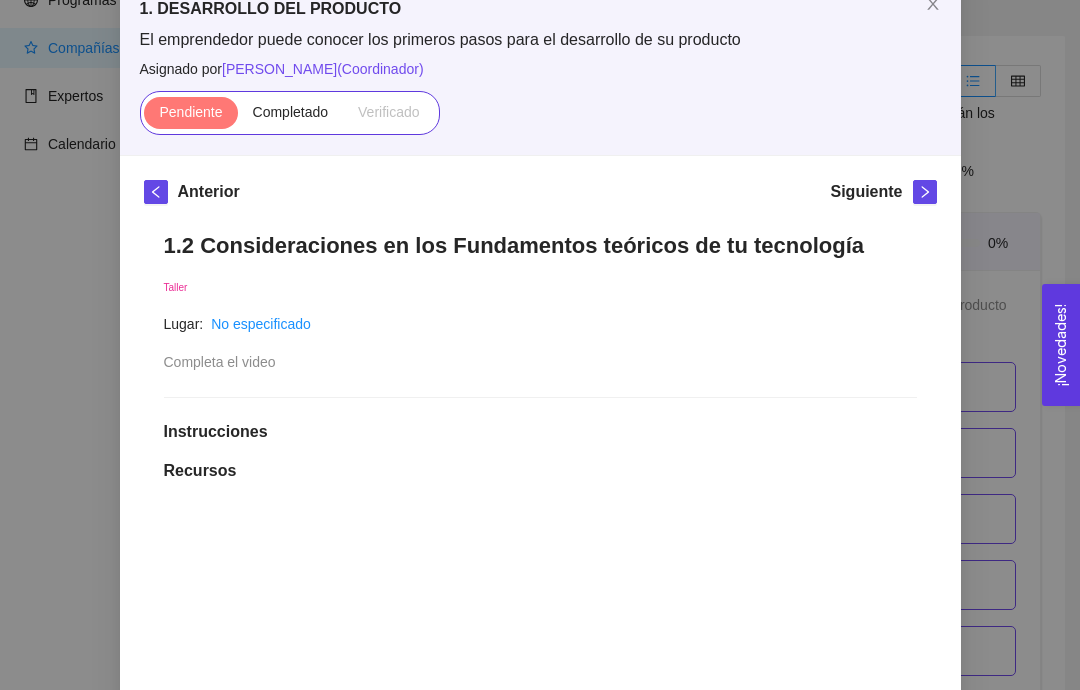 scroll, scrollTop: 111, scrollLeft: 0, axis: vertical 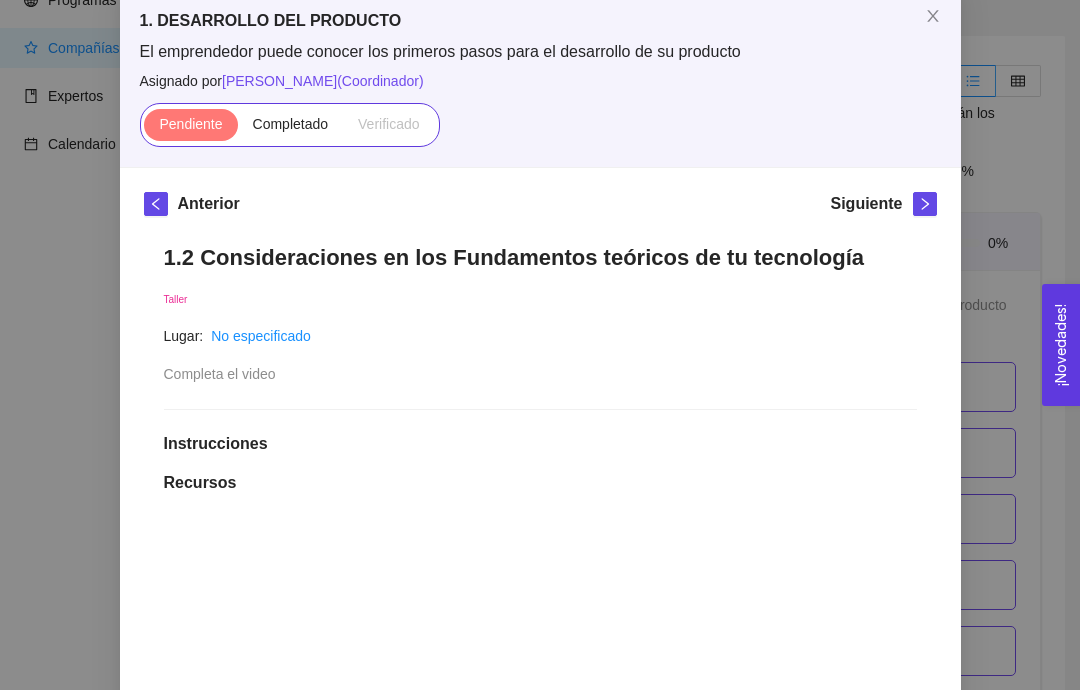 click at bounding box center (933, 17) 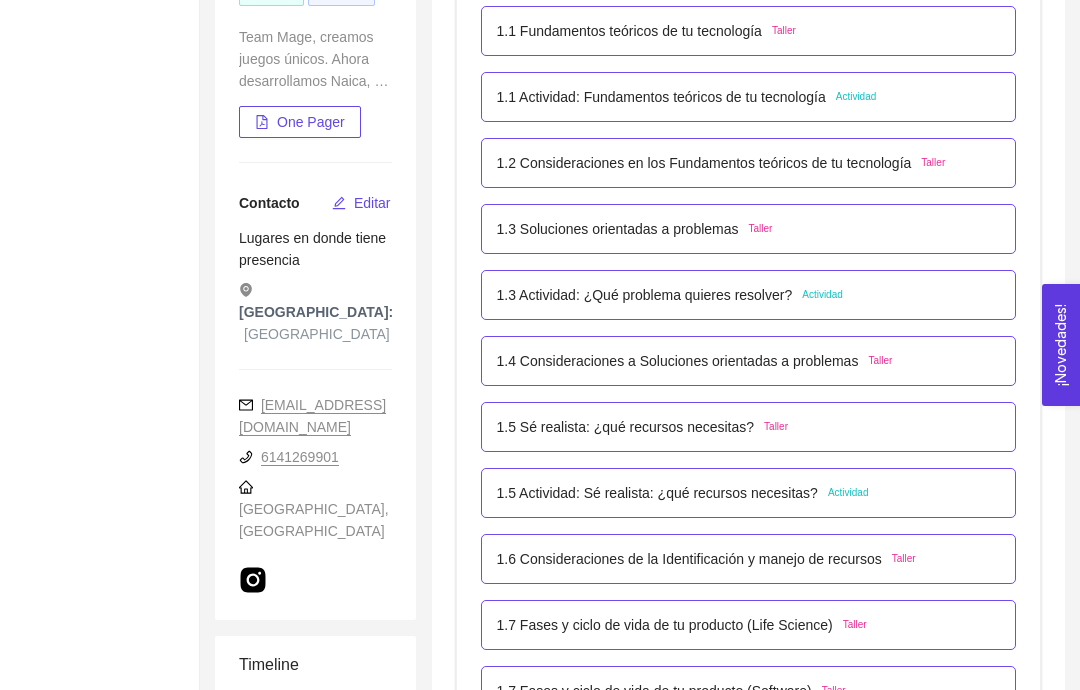 scroll, scrollTop: 444, scrollLeft: 0, axis: vertical 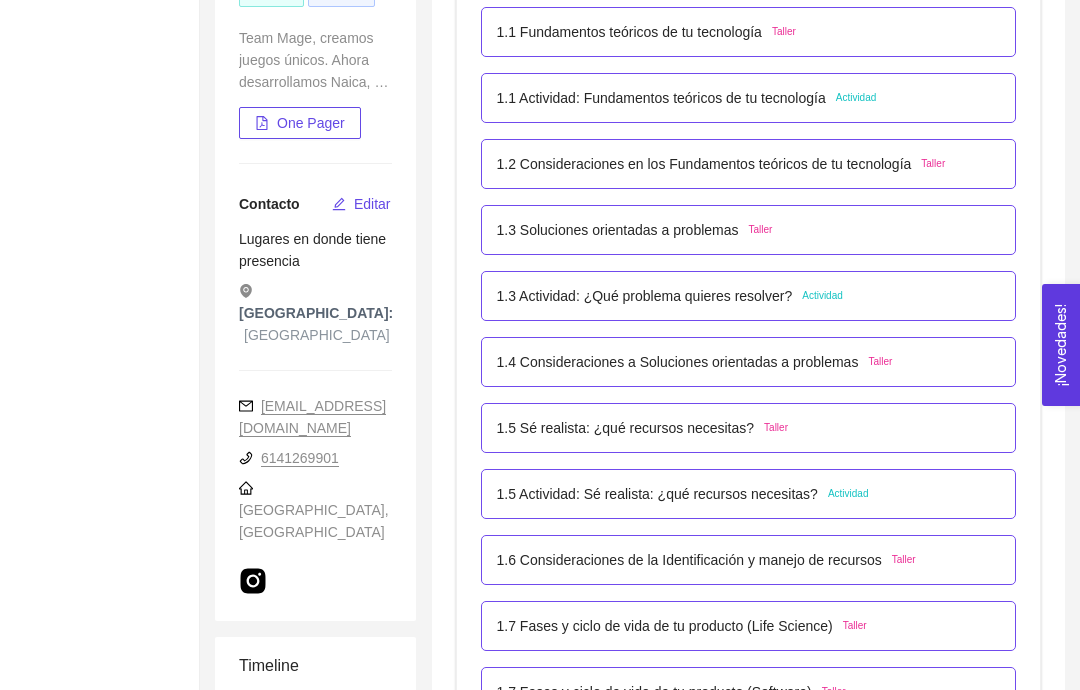 click on "1.3 Actividad: ¿Qué problema quieres resolver? Actividad" at bounding box center (749, 296) 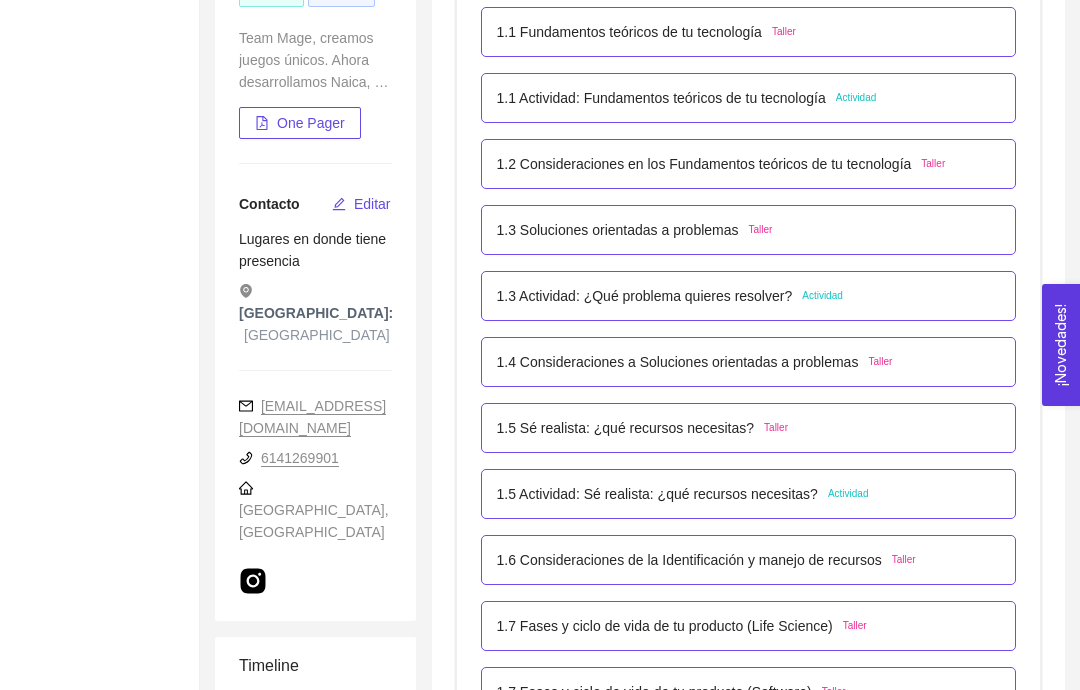 scroll, scrollTop: 0, scrollLeft: 0, axis: both 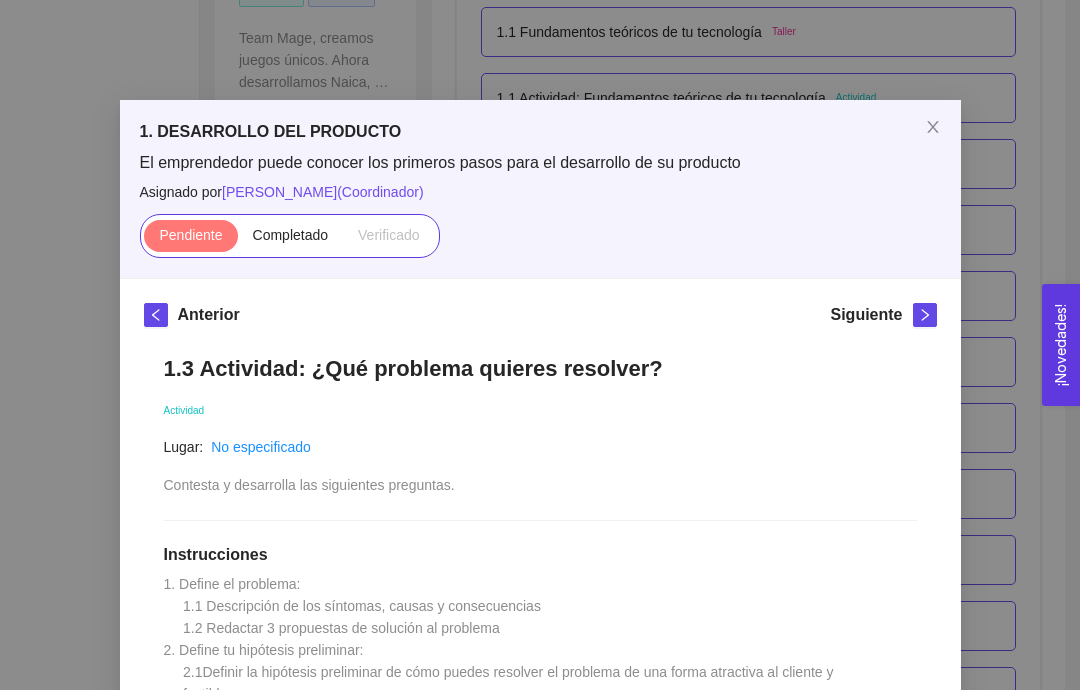 click at bounding box center (933, 128) 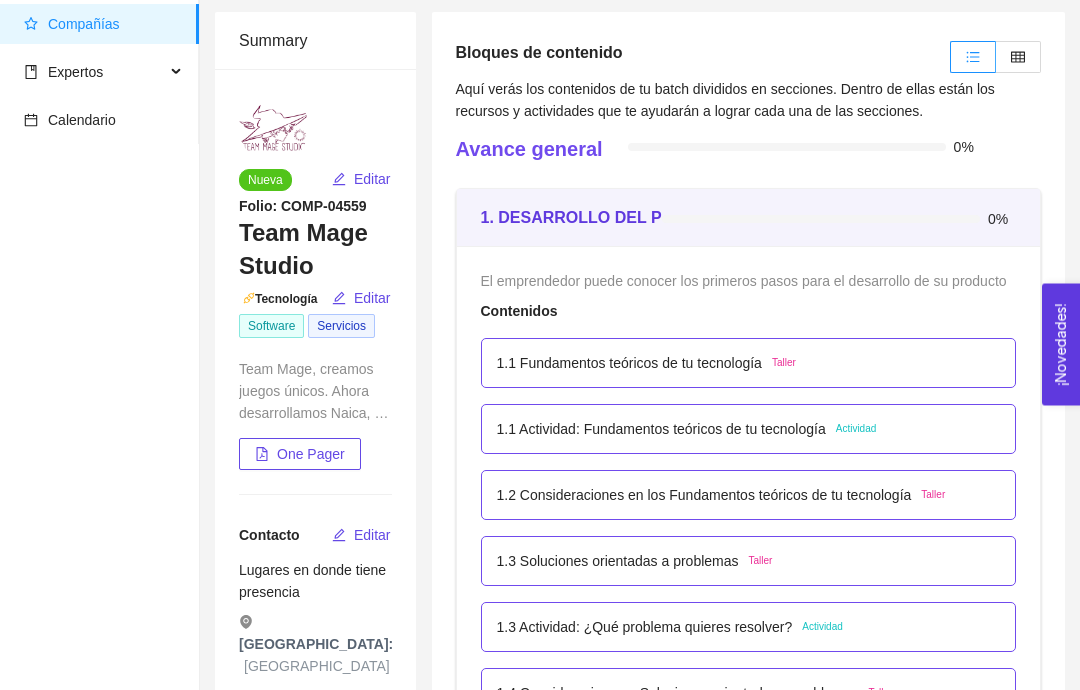 scroll, scrollTop: 111, scrollLeft: 0, axis: vertical 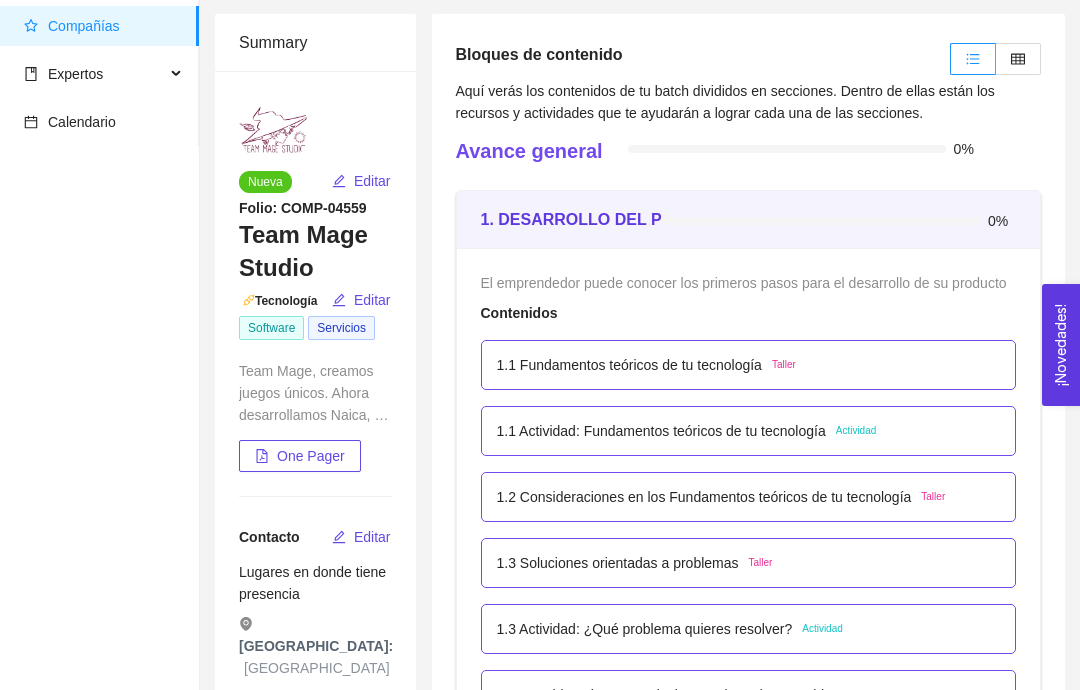 click on "1.2 Consideraciones en los Fundamentos teóricos de tu tecnología" at bounding box center [704, 497] 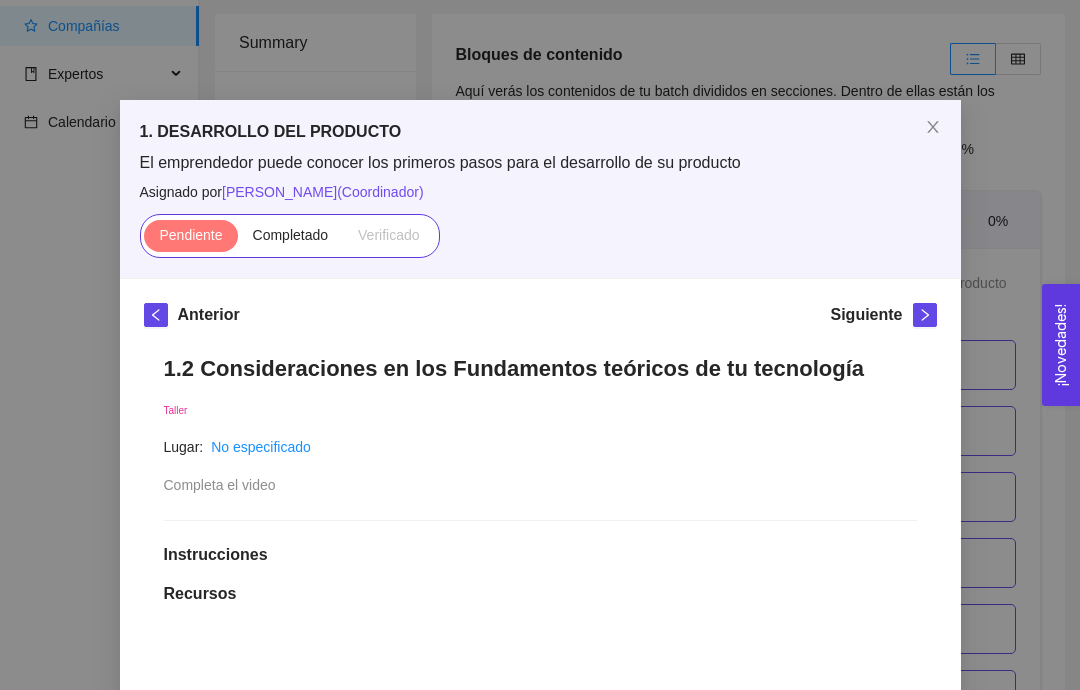 scroll, scrollTop: 0, scrollLeft: 0, axis: both 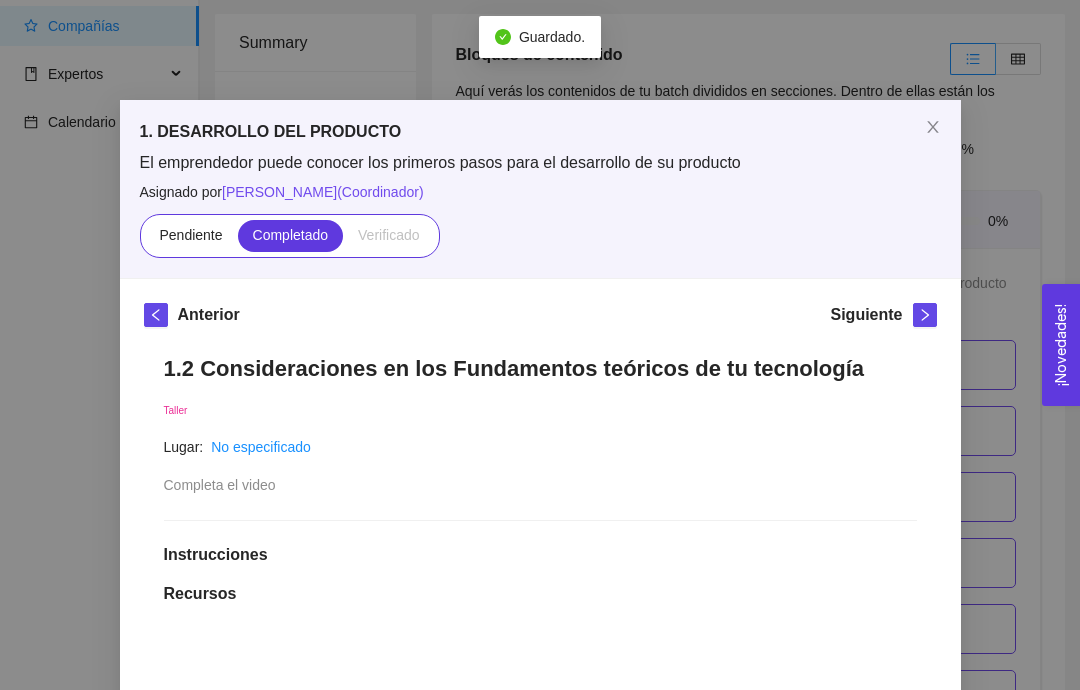 click at bounding box center (925, 315) 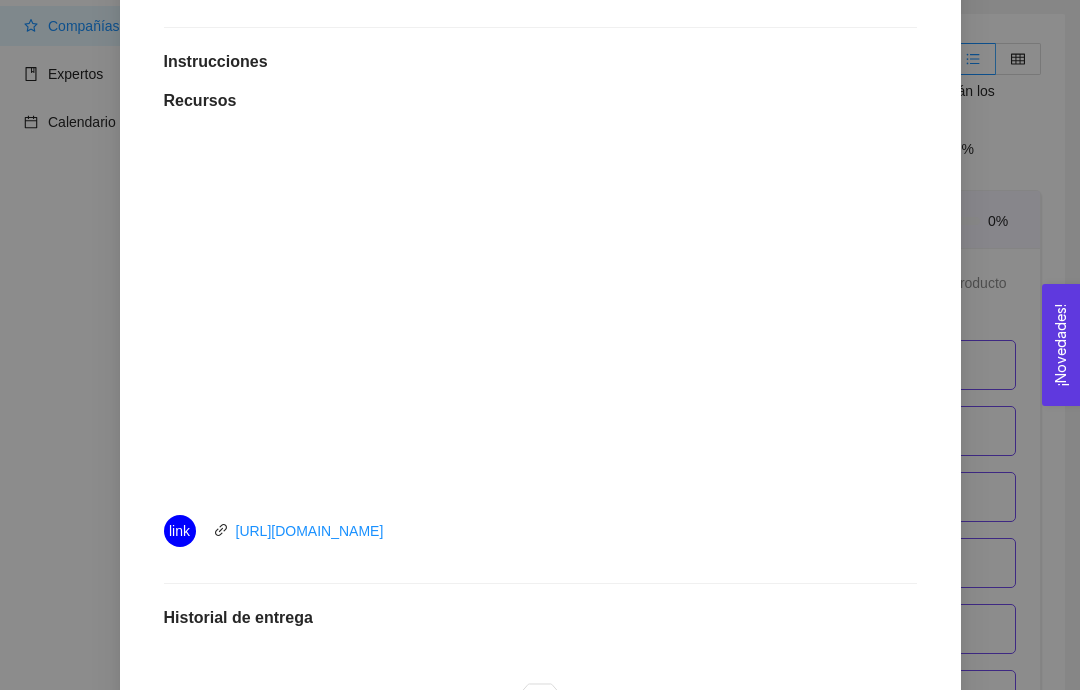scroll, scrollTop: 532, scrollLeft: 0, axis: vertical 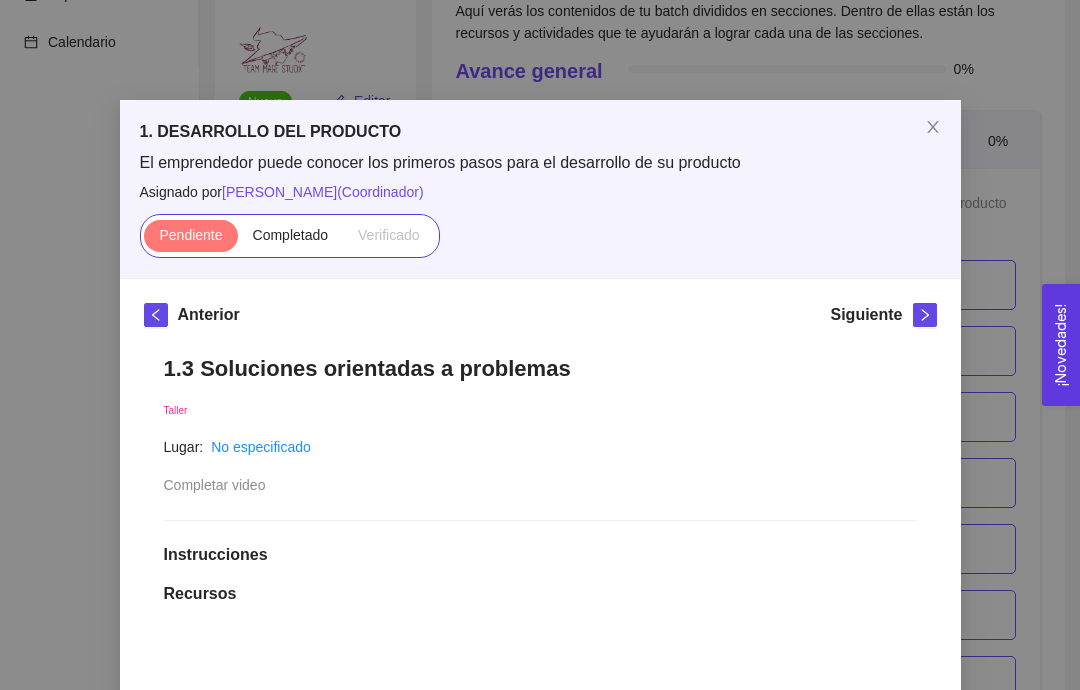 click on "Completado" at bounding box center (291, 235) 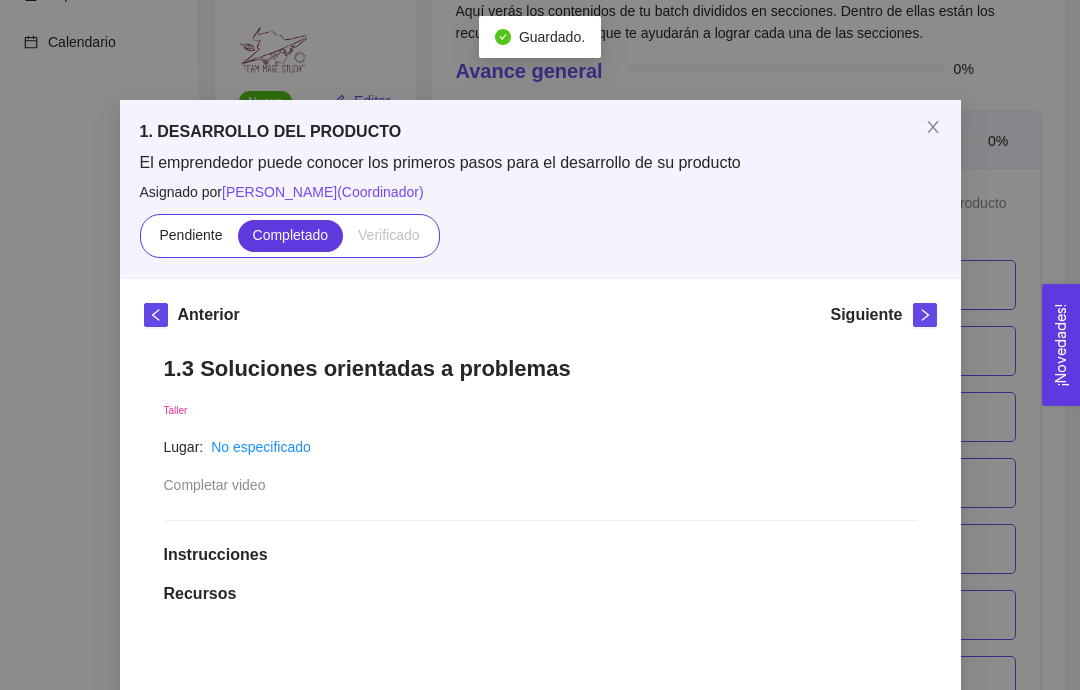 click 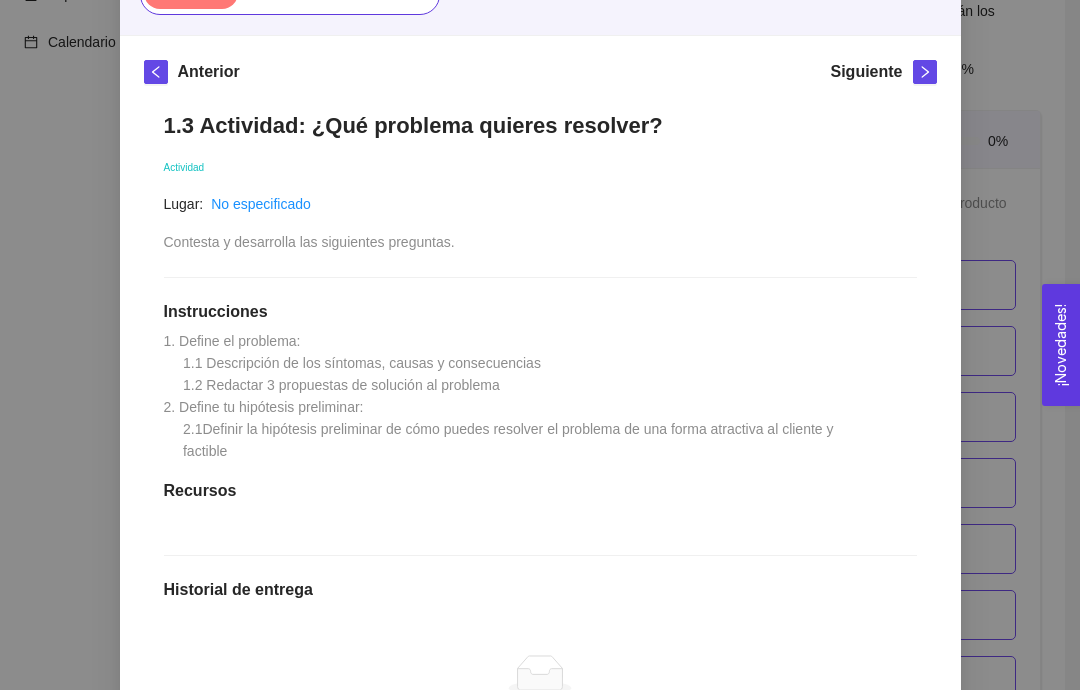 scroll, scrollTop: 246, scrollLeft: 0, axis: vertical 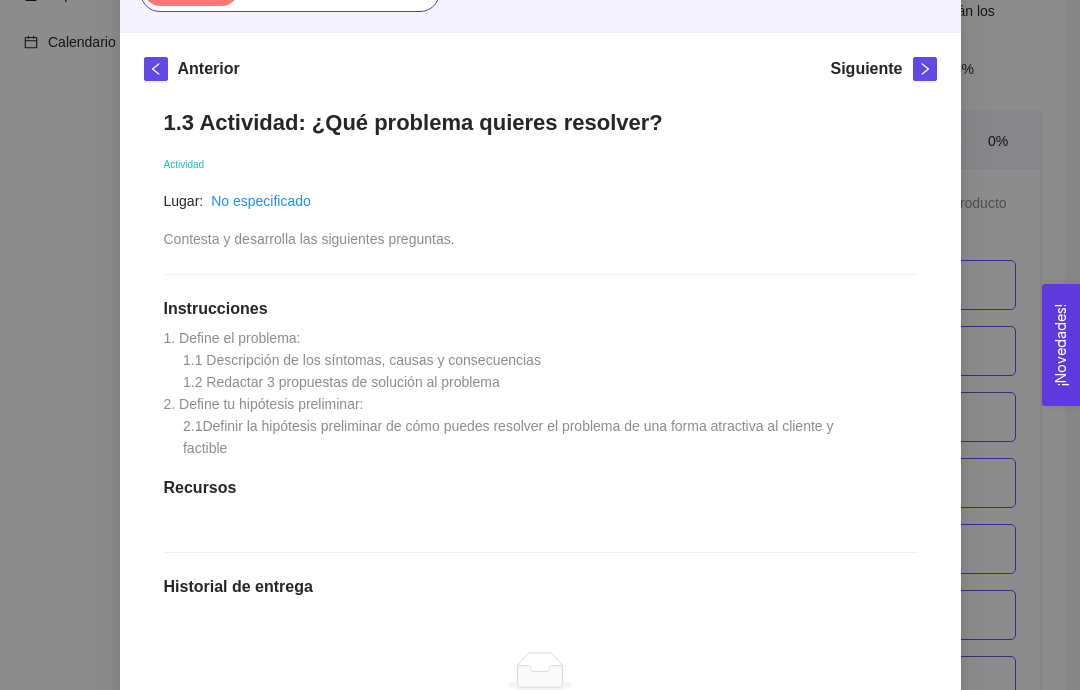 click on "1. Define el problema:
1.1 Descripción de los síntomas, causas y consecuencias
1.2 Redactar 3 propuestas de solución al problema
2. Define tu hipótesis preliminar:
2.1Definir la hipótesis preliminar de cómo puedes resolver el problema de una forma atractiva al cliente y
factible" at bounding box center [501, 393] 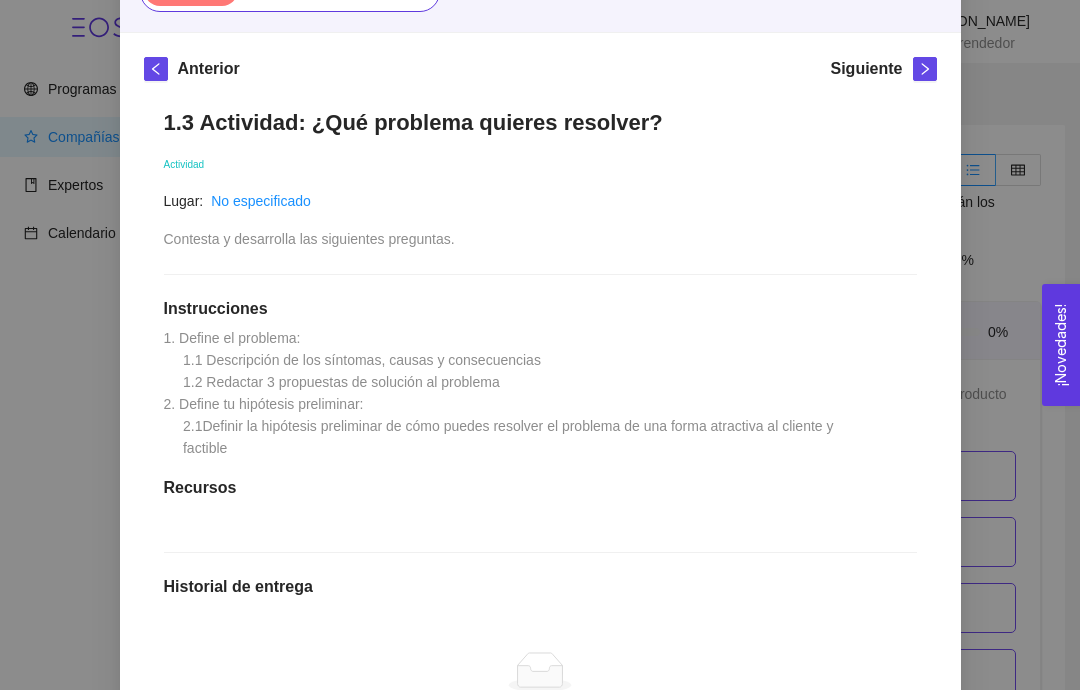 click on "1.3 Actividad: ¿Qué problema quieres resolver? Actividad Lugar: No especificado Contesta y desarrolla las siguientes preguntas.
Instrucciones 1. Define el problema:
1.1 Descripción de los síntomas, causas y consecuencias
1.2 Redactar 3 propuestas de solución al problema
2. Define tu hipótesis preliminar:
2.1Definir la hipótesis preliminar de cómo puedes resolver el problema de una forma atractiva al cliente y
factible
Recursos Historial de entrega No hay datos Comentarios Enviar comentarios" at bounding box center [540, 507] 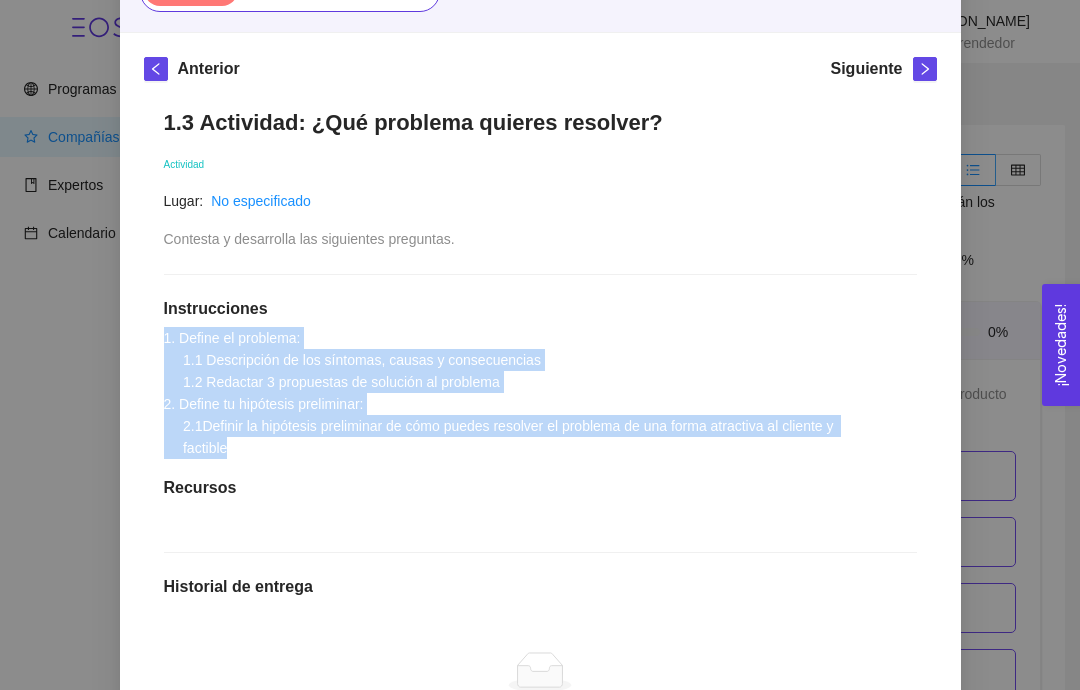 copy on "1. Define el problema:
1.1 Descripción de los síntomas, causas y consecuencias
1.2 Redactar 3 propuestas de solución al problema
2. Define tu hipótesis preliminar:
2.1Definir la hipótesis preliminar de cómo puedes resolver el problema de una forma atractiva al cliente y
factible" 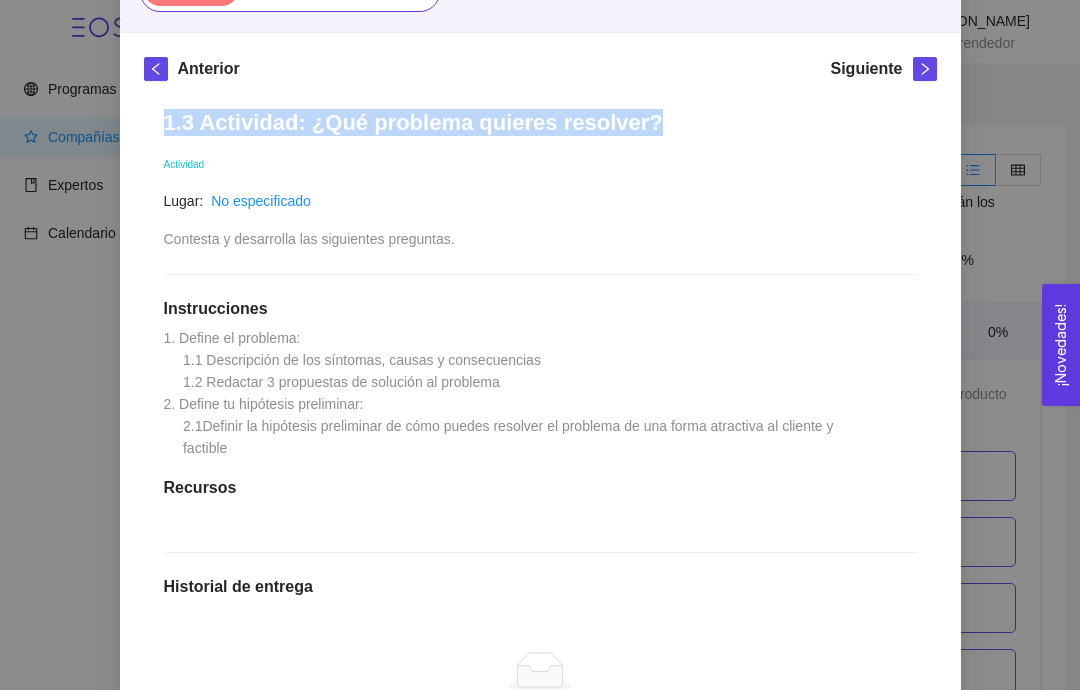 copy on "1.3 Actividad: ¿Qué problema quieres resolver?" 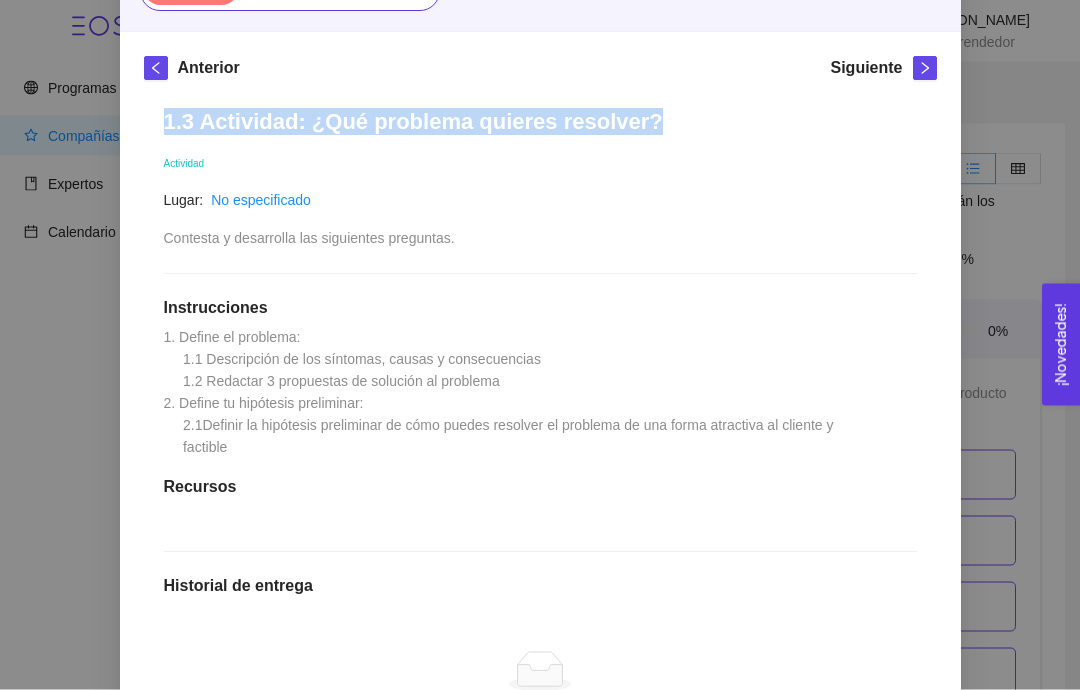 scroll, scrollTop: 2, scrollLeft: 0, axis: vertical 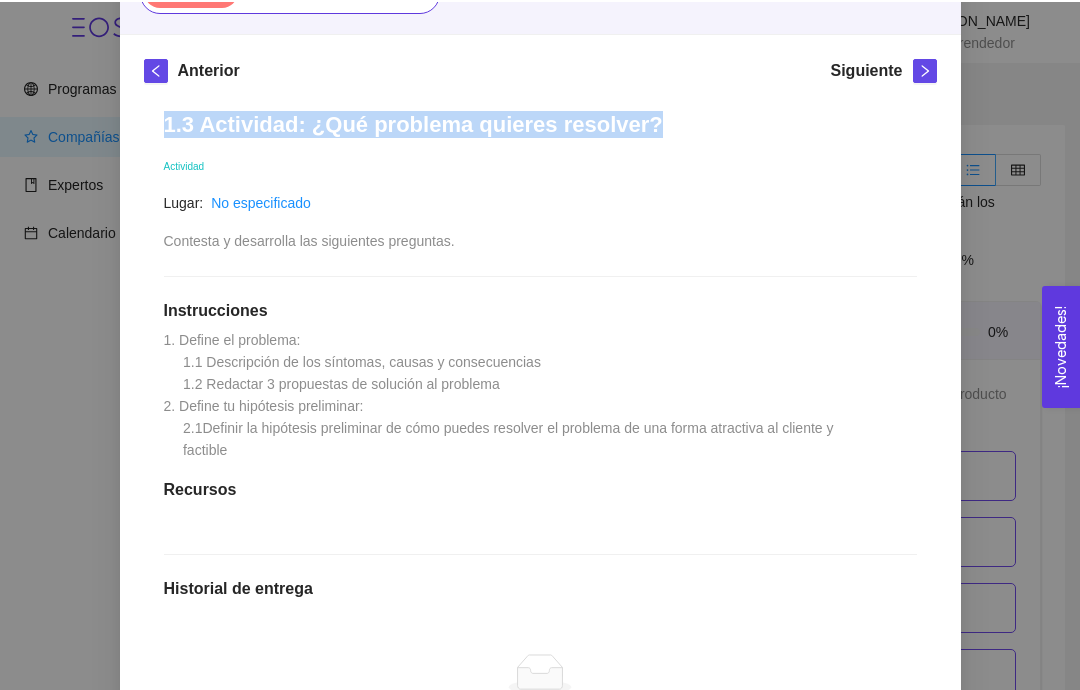 click on "1. Define el problema:
1.1 Descripción de los síntomas, causas y consecuencias
1.2 Redactar 3 propuestas de solución al problema
2. Define tu hipótesis preliminar:
2.1Definir la hipótesis preliminar de cómo puedes resolver el problema de una forma atractiva al cliente y
factible" at bounding box center [501, 393] 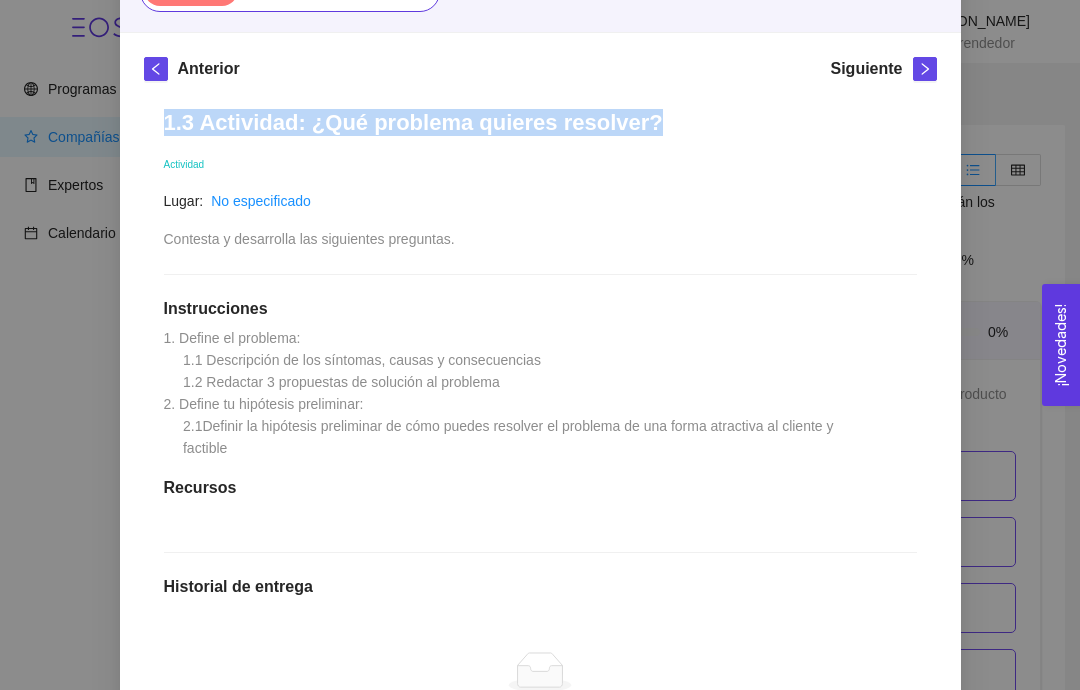 click on "1. DESARROLLO DEL PRODUCTO El emprendedor puede conocer los primeros pasos para el desarrollo de su producto
Asignado por  [PERSON_NAME]   ( Coordinador ) Pendiente Completado Verificado Anterior Siguiente 1.3 Actividad: ¿Qué problema quieres resolver? Actividad Lugar: No especificado Contesta y desarrolla las siguientes preguntas.
Instrucciones 1. Define el problema:
1.1 Descripción de los síntomas, causas y consecuencias
1.2 Redactar 3 propuestas de solución al problema
2. Define tu hipótesis preliminar:
2.1Definir la hipótesis preliminar de cómo puedes resolver el problema de una forma atractiva al cliente y
factible
Recursos Historial de entrega No hay datos Comentarios Enviar comentarios Cancelar Aceptar" at bounding box center [540, 345] 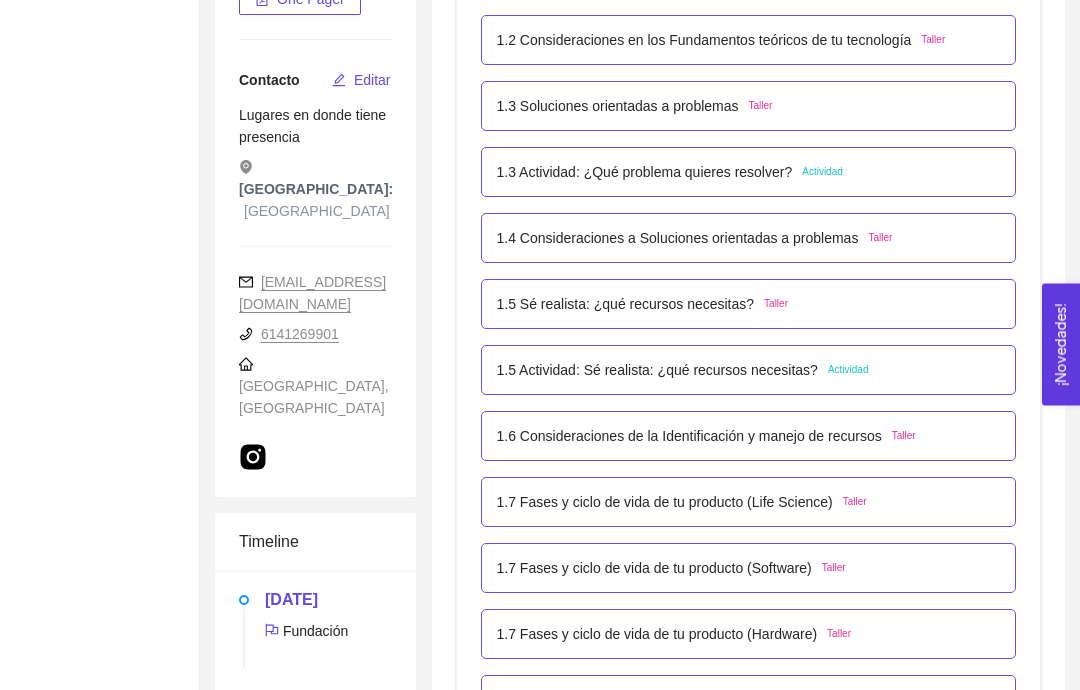 scroll, scrollTop: 612, scrollLeft: 0, axis: vertical 